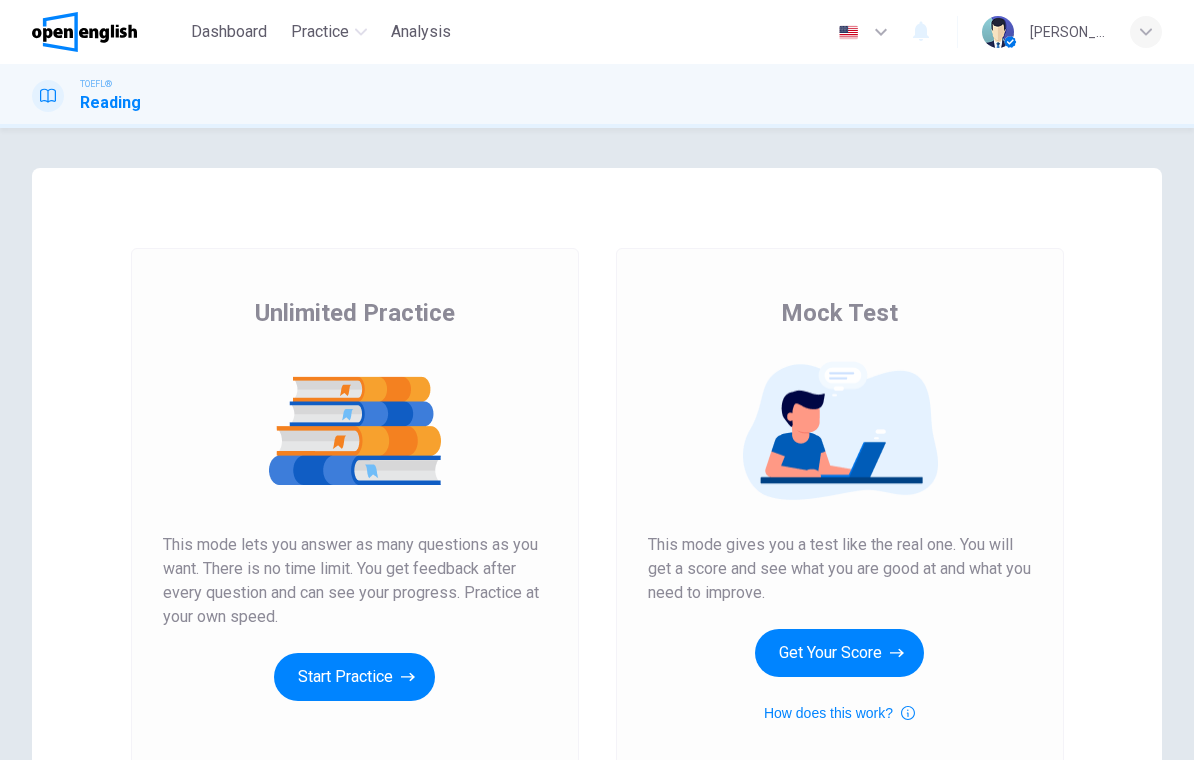 scroll, scrollTop: 0, scrollLeft: 0, axis: both 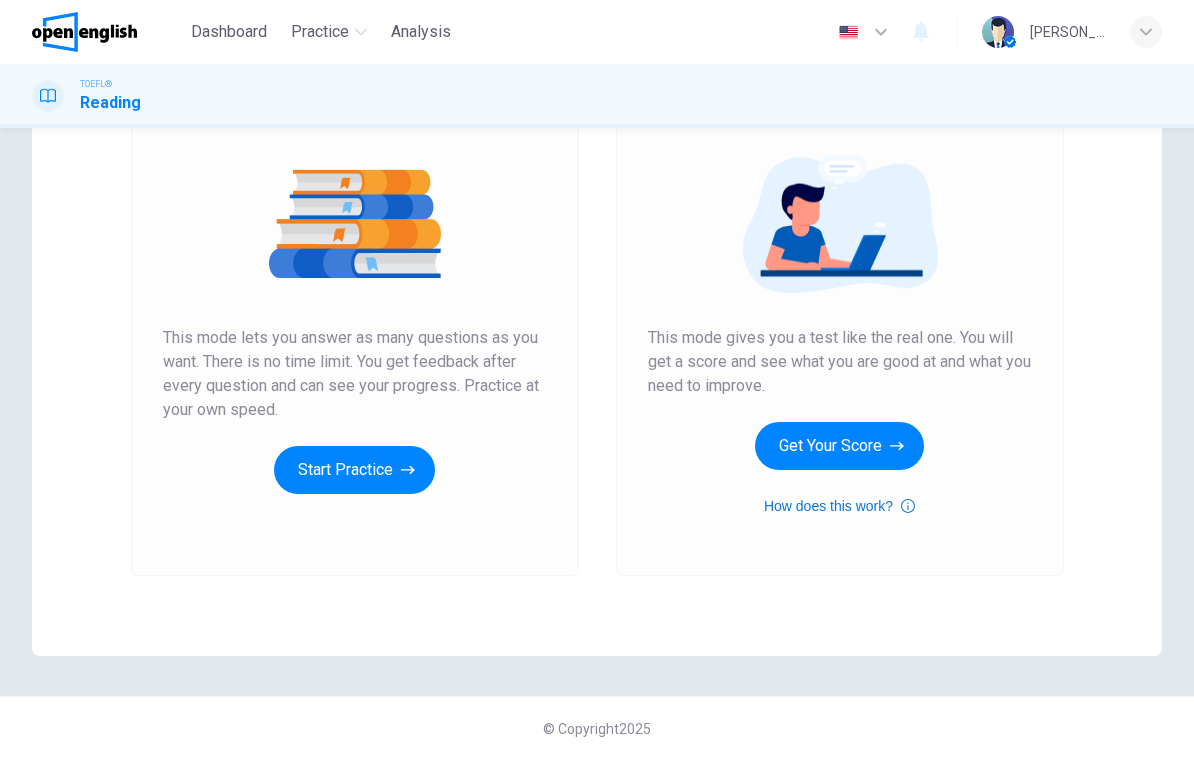 click on "How does this work?" at bounding box center (839, 506) 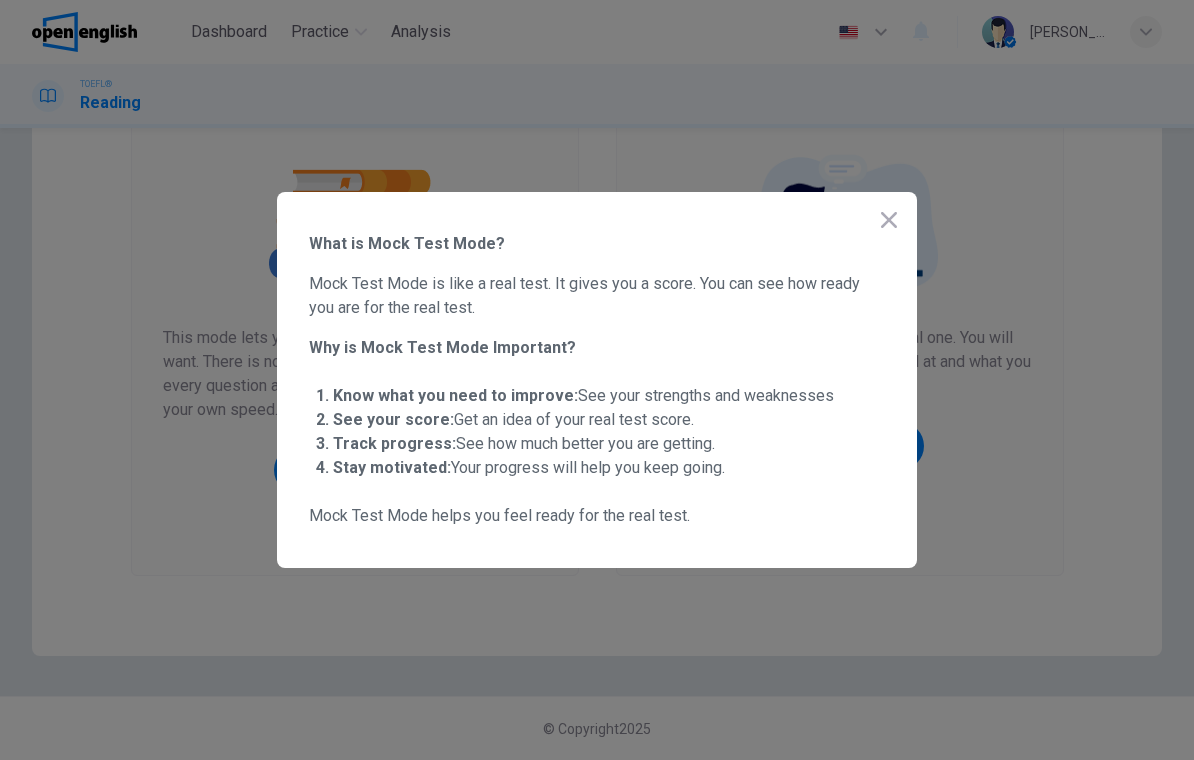 click 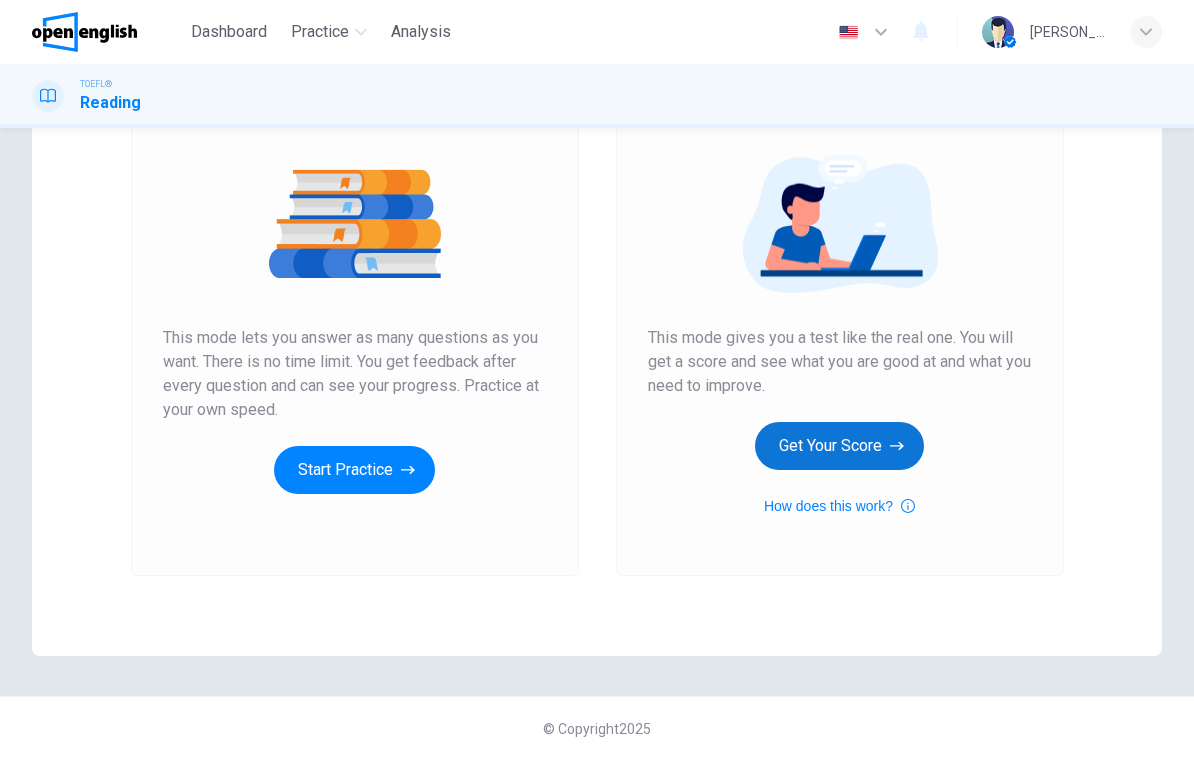 click 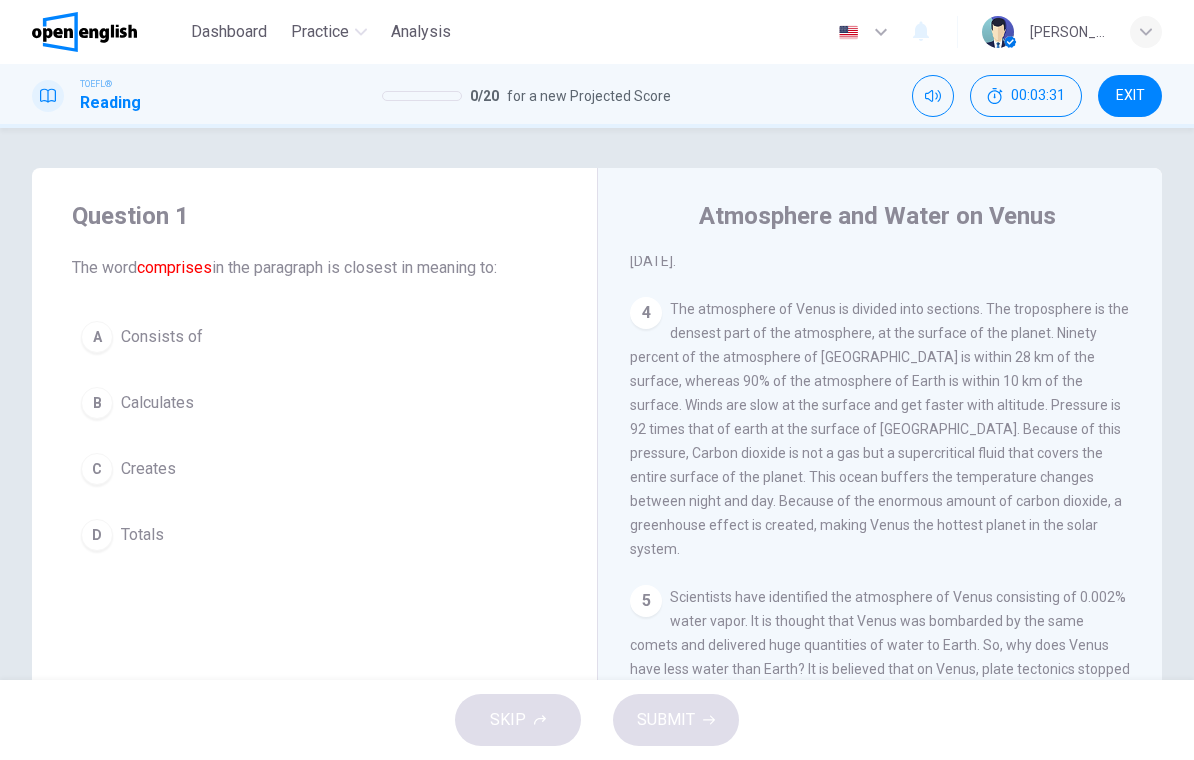 scroll, scrollTop: 616, scrollLeft: 0, axis: vertical 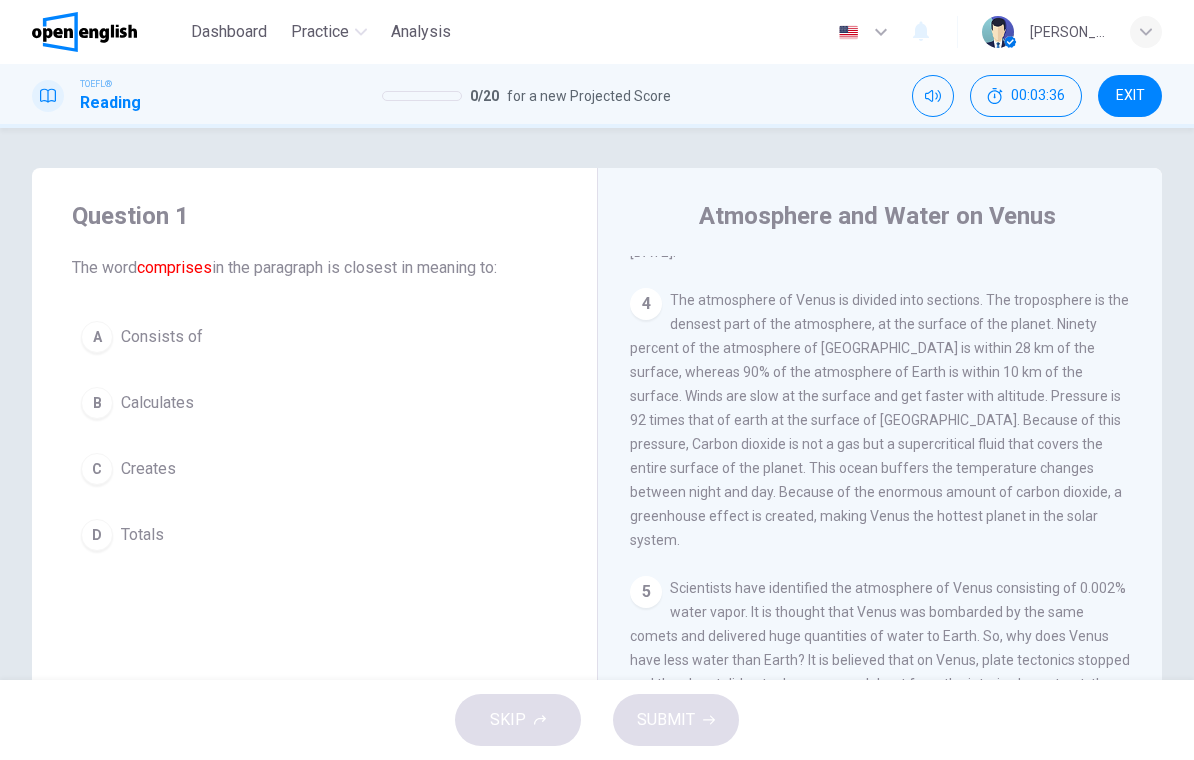 click on "5 Scientists have identified the atmosphere of Venus consisting of 0.002% water vapor. It is thought that Venus was bombarded by the same comets and delivered huge quantities of water to Earth. So, why does Venus have less water than Earth? It is believed that on Venus, plate tectonics stopped and the planet did not release as much heat from the interior. In contrast, the Earth's magnetosphere is generated by the convection of material deep inside the Earth, due to the large difference between the inner and outer core. Earth's atmosphere has 100,000 times as much water as Venus, thanks to our protective magnetosphere." at bounding box center (880, 684) 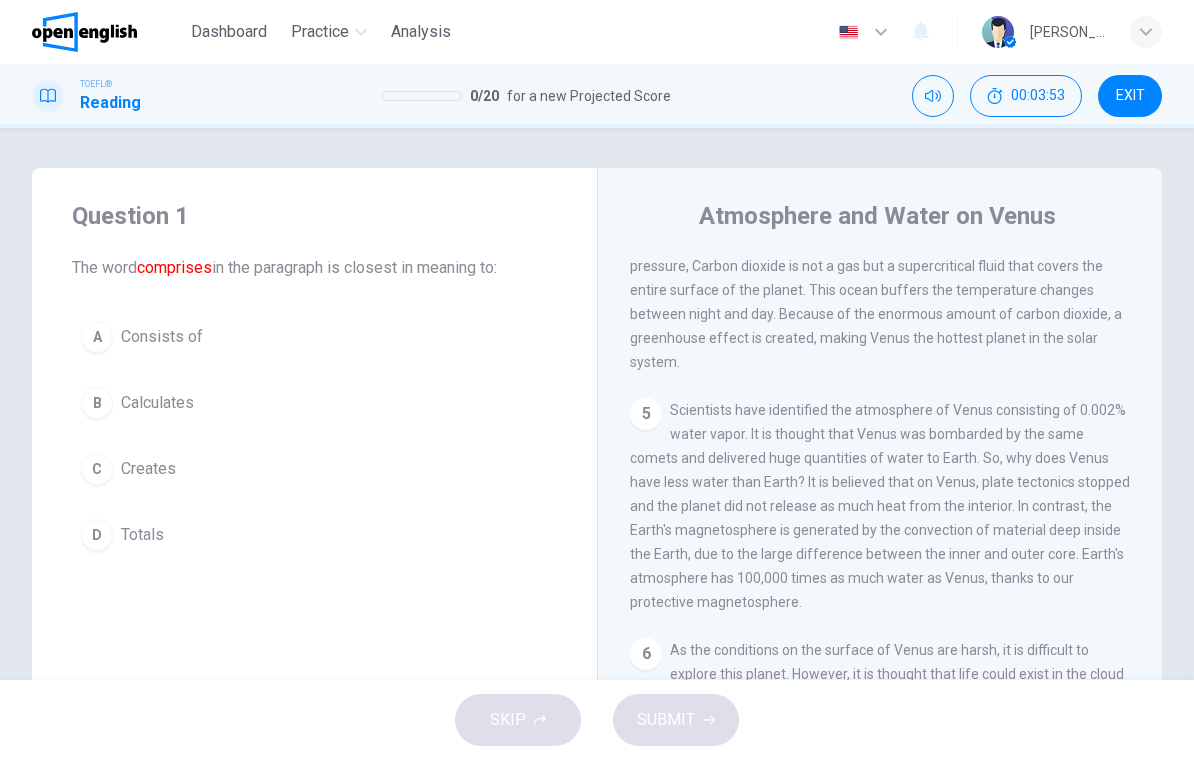 scroll, scrollTop: 794, scrollLeft: 0, axis: vertical 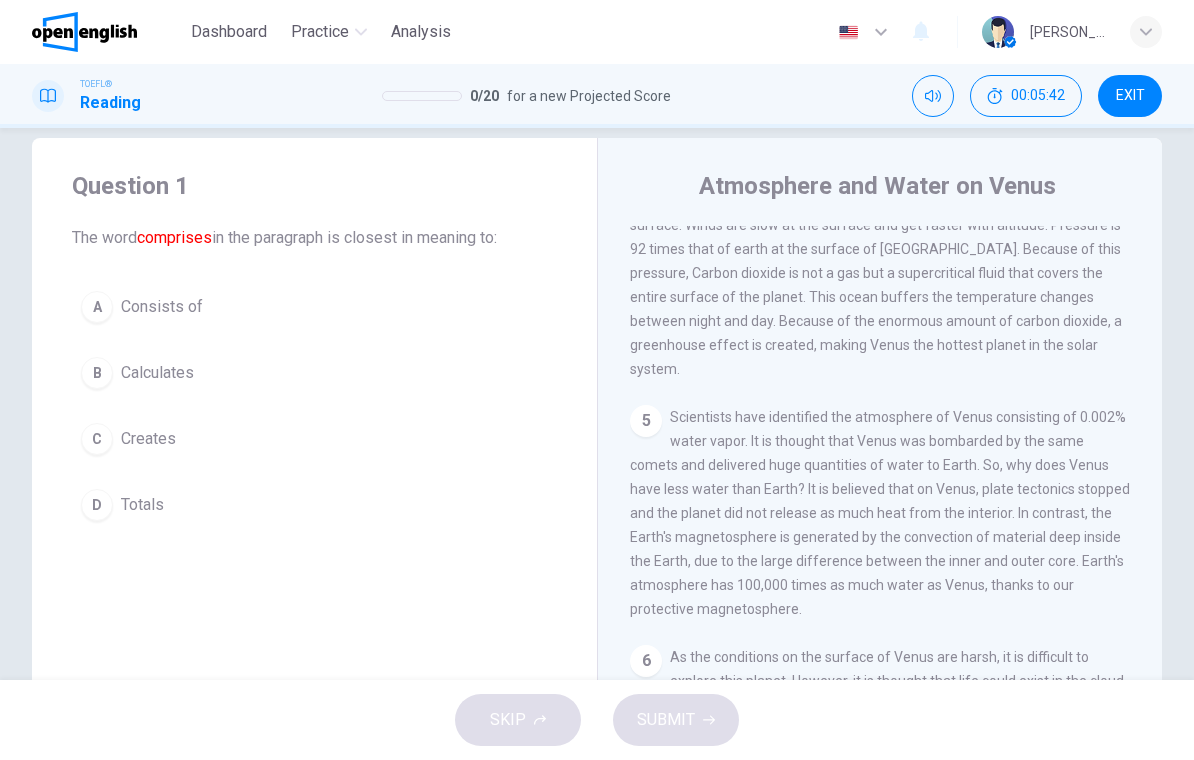 click on "Scientists have identified the atmosphere of Venus consisting of 0.002% water vapor. It is thought that Venus was bombarded by the same comets and delivered huge quantities of water to Earth. So, why does Venus have less water than Earth? It is believed that on Venus, plate tectonics stopped and the planet did not release as much heat from the interior. In contrast, the Earth's magnetosphere is generated by the convection of material deep inside the Earth, due to the large difference between the inner and outer core. Earth's atmosphere has 100,000 times as much water as Venus, thanks to our protective magnetosphere." at bounding box center [880, 513] 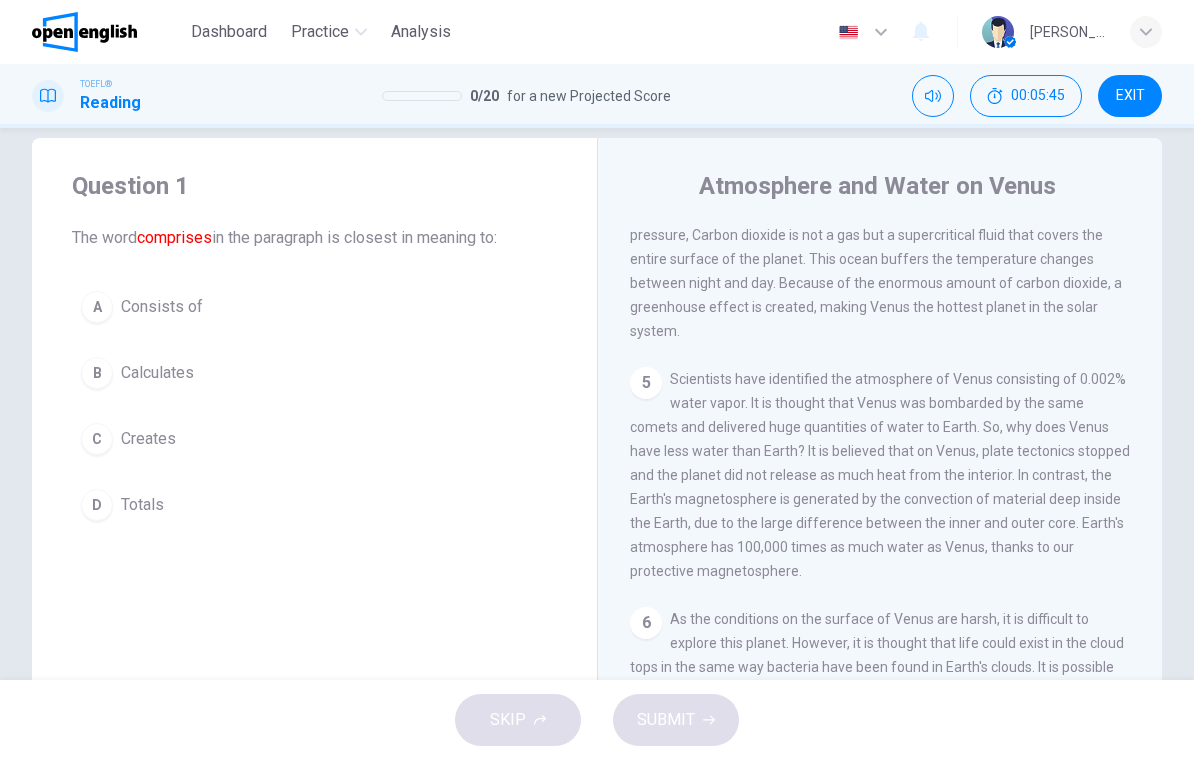 scroll, scrollTop: 794, scrollLeft: 0, axis: vertical 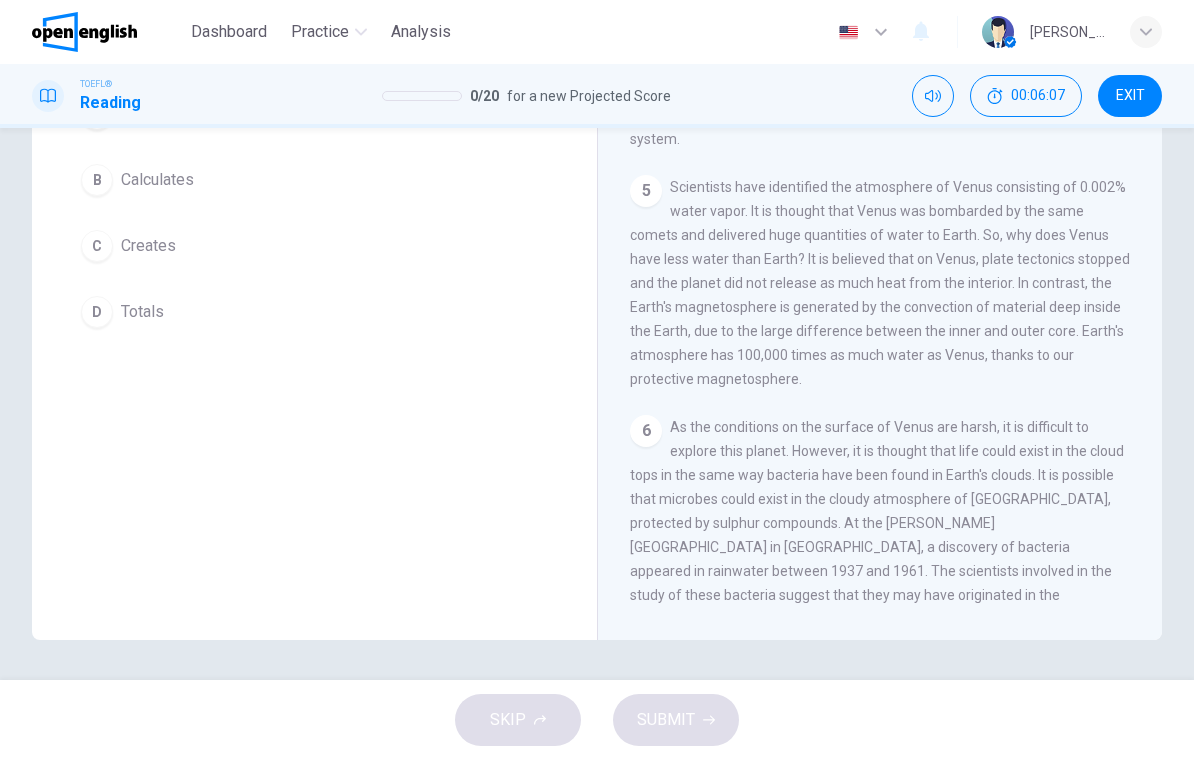 click on "Atmosphere and Water on Venus 1 The temperature of Venus is 467 degrees Celsius; the atmosphere of Venus is hotter and denser than that of Earth. The atmosphere  comprises  carbon dioxide, nitrogen and sulphuric acid. It rotates the planet [DATE] and its winds move up to 60 times the speed of the rotation of Venus. Venus does not have a magnetic field. The ionosphere separates the atmosphere and excludes the solar magnetic field. It has its own magnetic environment or induced magnetosphere. Water vapor and gasses are blown away. 2 It is thought that up to 4 billion years ago, the atmosphere of Venus had liquid water on the surface. With the evaporation of surface water and rise of gases, a greenhouse effect may have been caused. Despite the differences with earth, the pressure and temperature of the upper atmosphere is nearly the same as that of the Earth. As the upper atmosphere is the most Earth-like in the solar system, it has been suggested as an ideal location for exploration. 3 4 5 6" at bounding box center [879, 292] 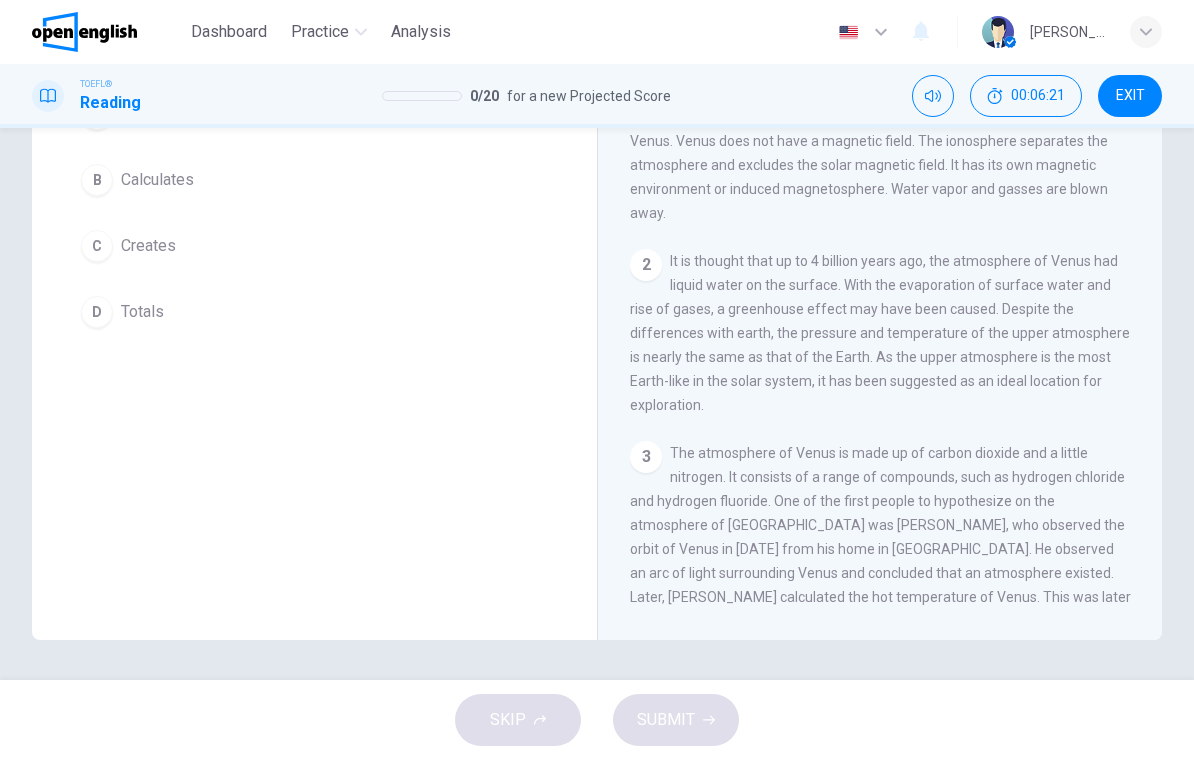 scroll, scrollTop: 0, scrollLeft: 0, axis: both 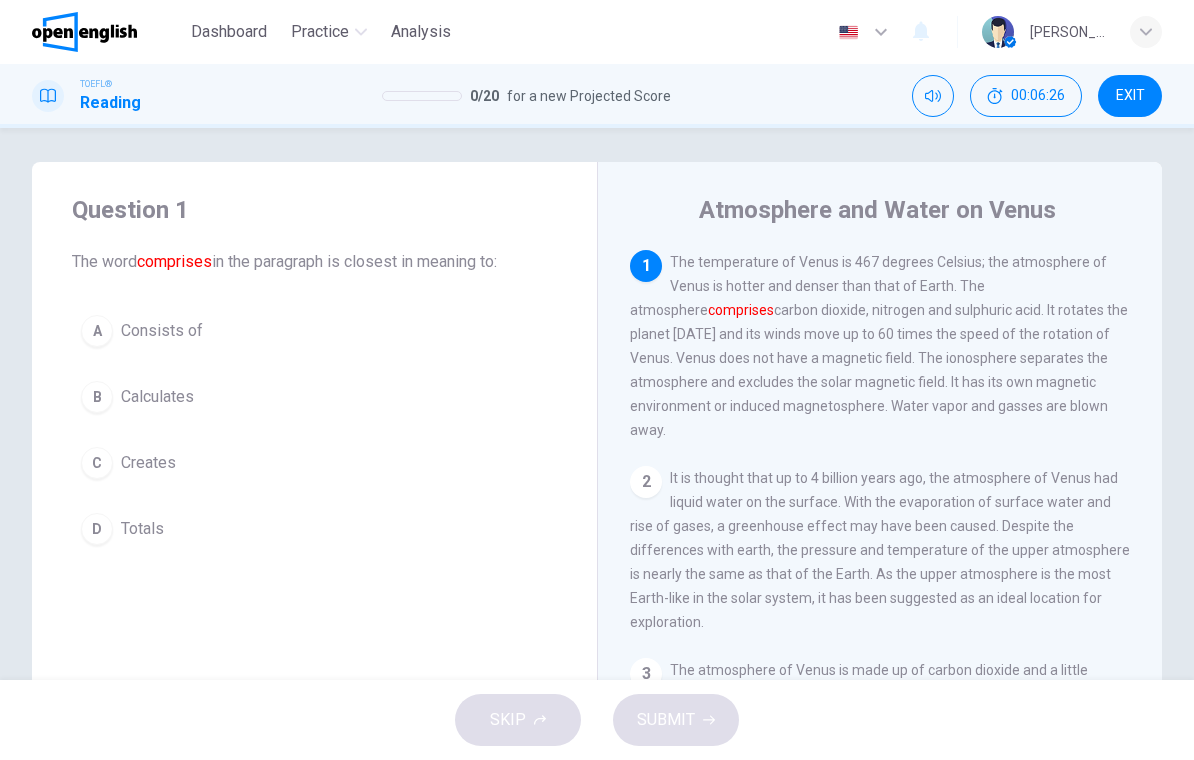click on "A Consists of" at bounding box center [314, 331] 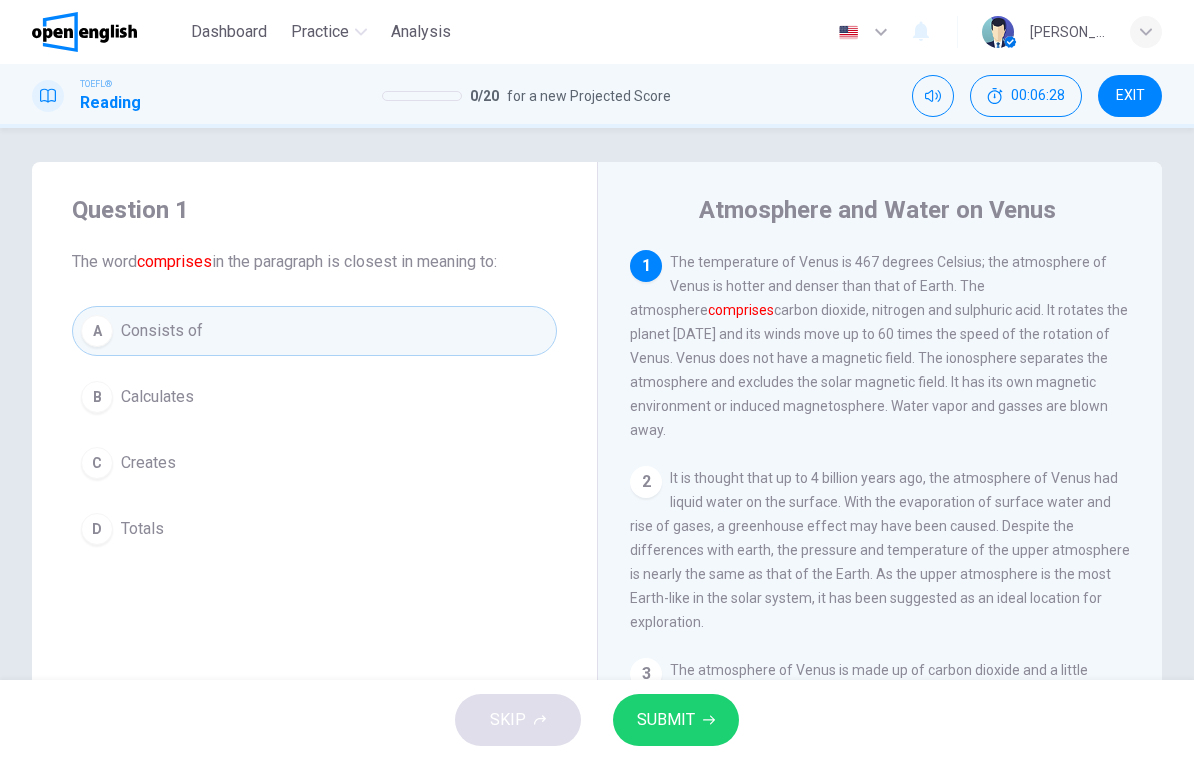 click on "SUBMIT" at bounding box center (676, 720) 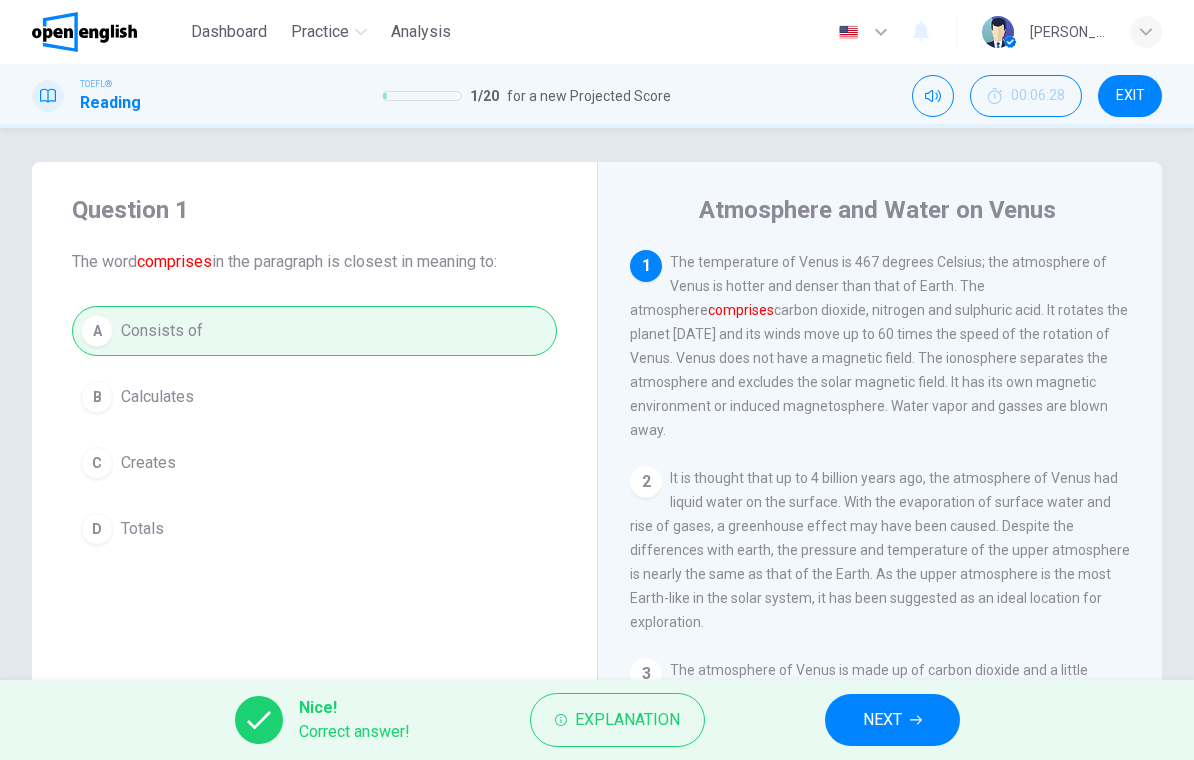 click on "NEXT" at bounding box center [892, 720] 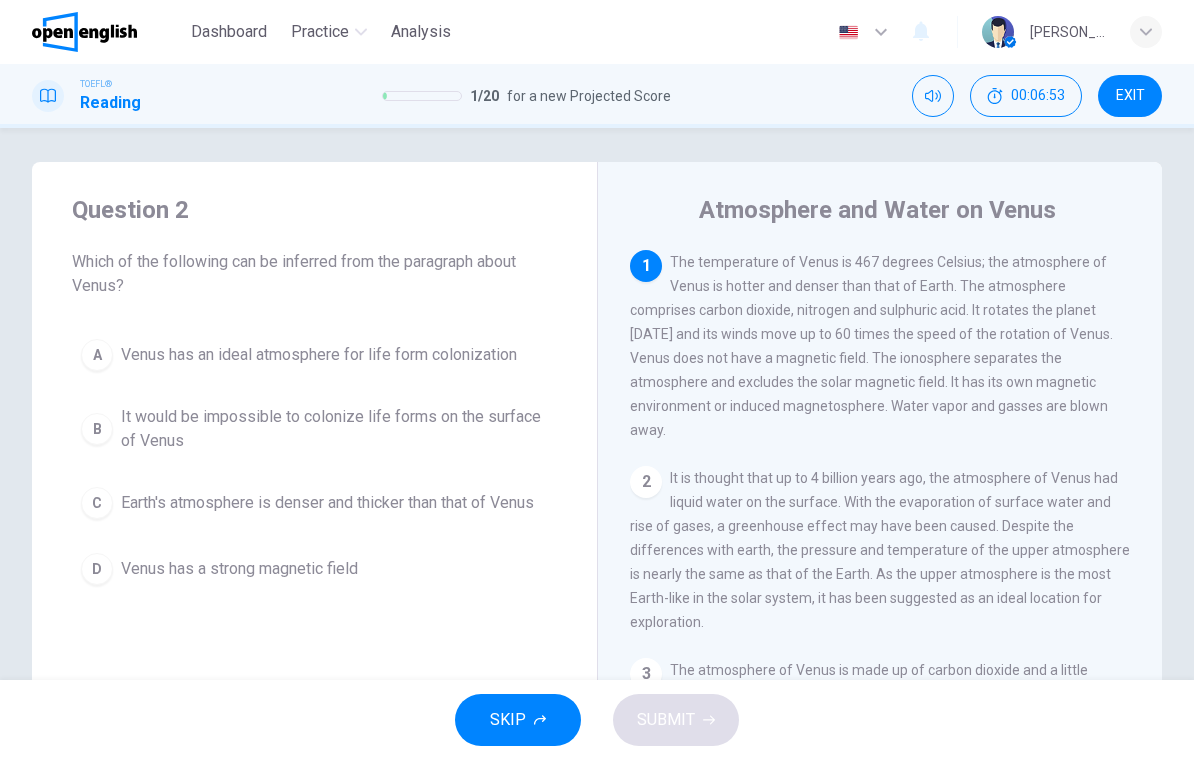 click on "Earth's atmosphere is denser and thicker than that of Venus" at bounding box center (327, 503) 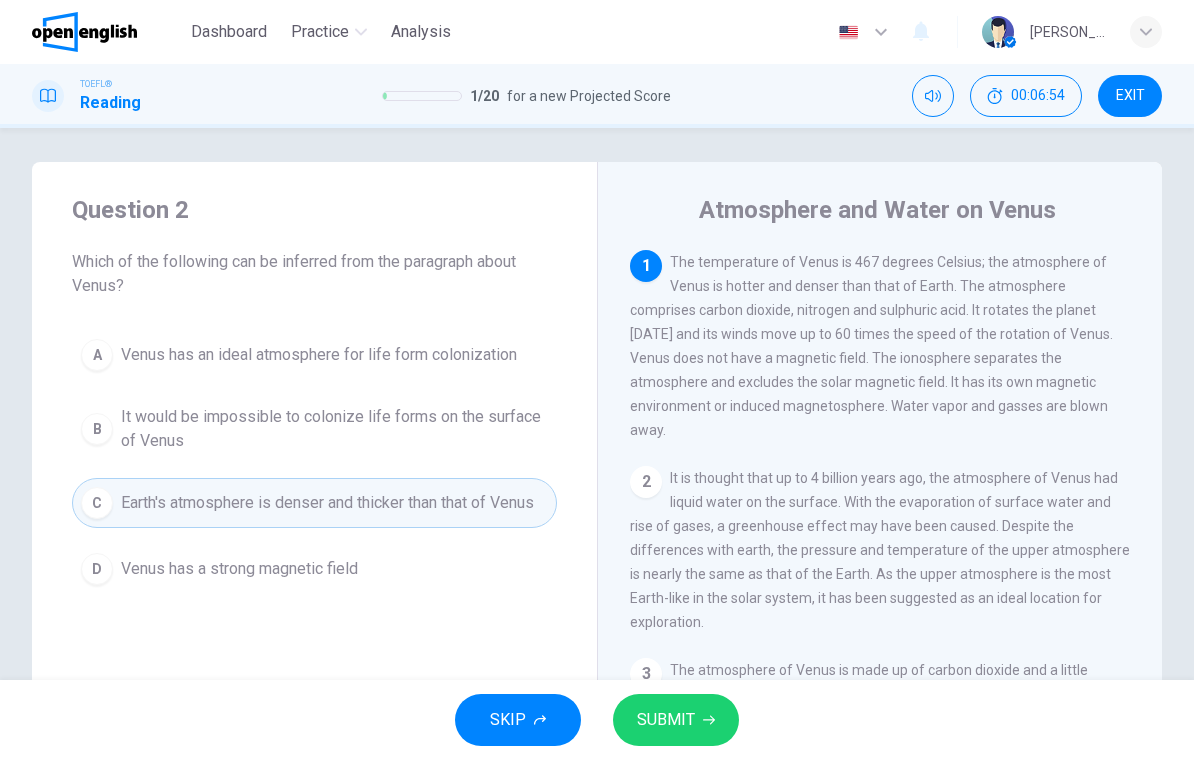 click on "SUBMIT" at bounding box center [666, 720] 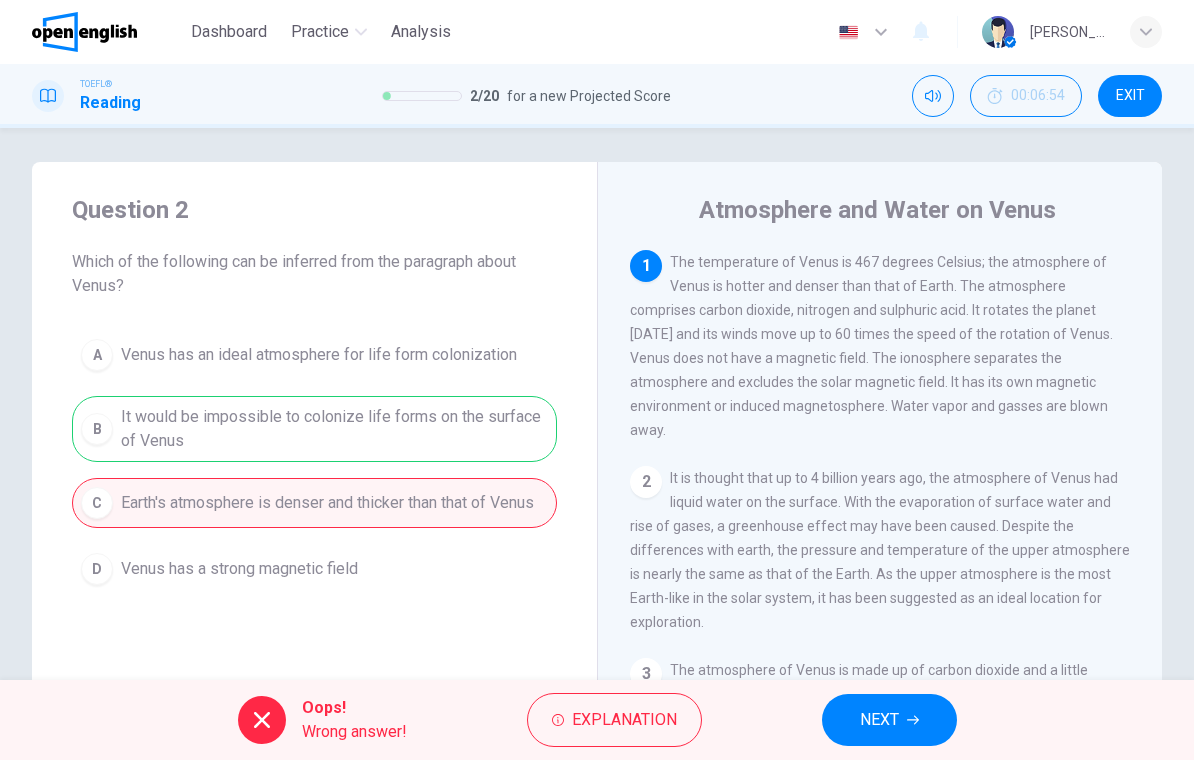 click on "NEXT" at bounding box center [889, 720] 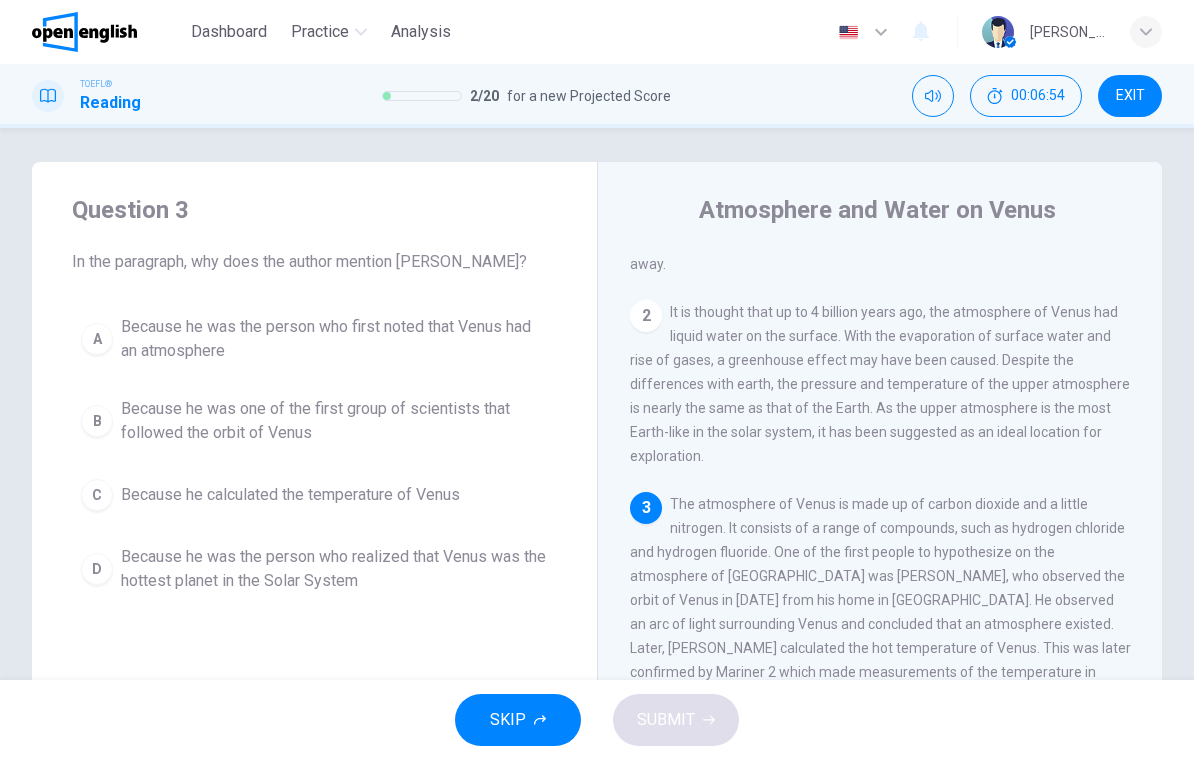 scroll, scrollTop: 198, scrollLeft: 0, axis: vertical 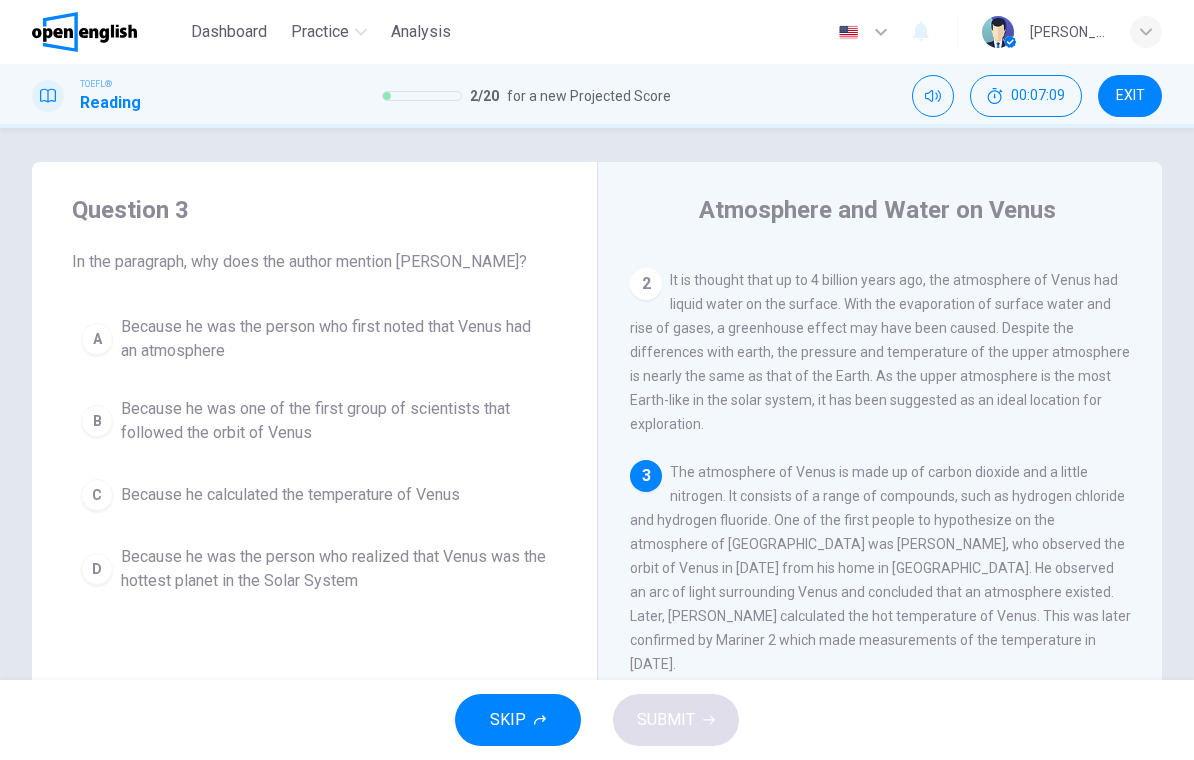 click on "Because he was the person who first noted that Venus had an atmosphere" at bounding box center [334, 339] 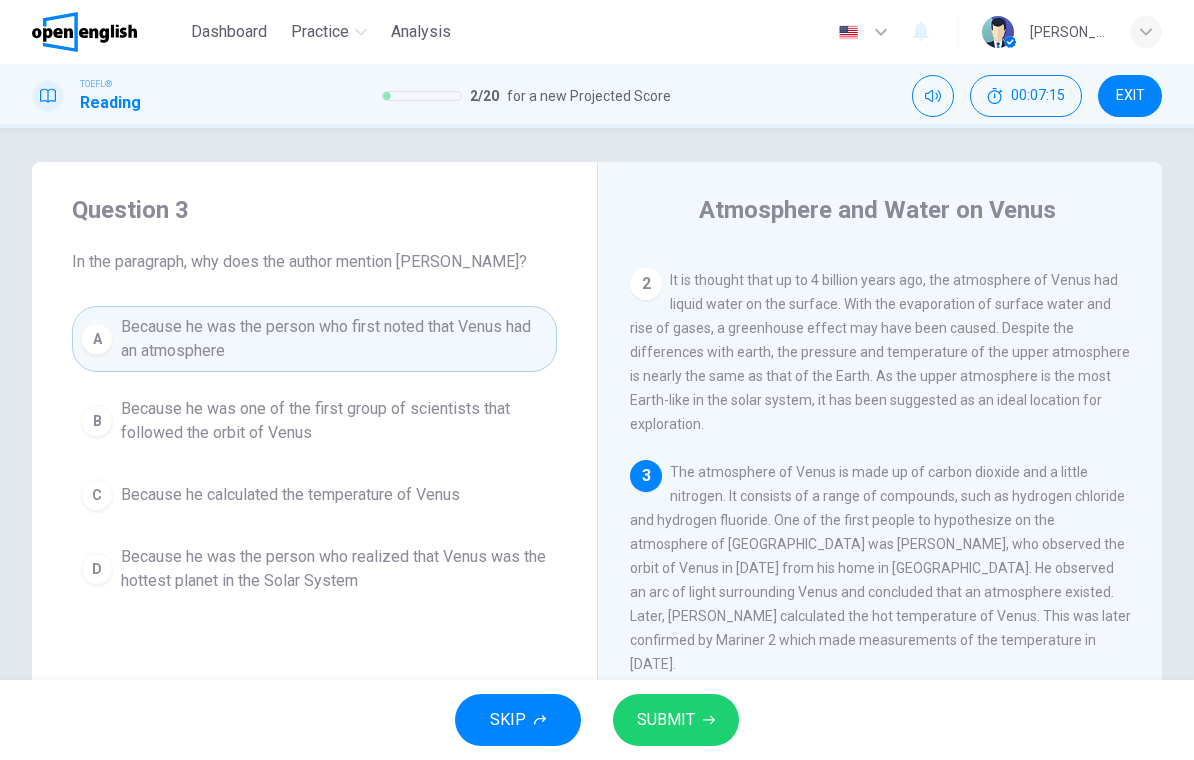 click on "SUBMIT" at bounding box center [666, 720] 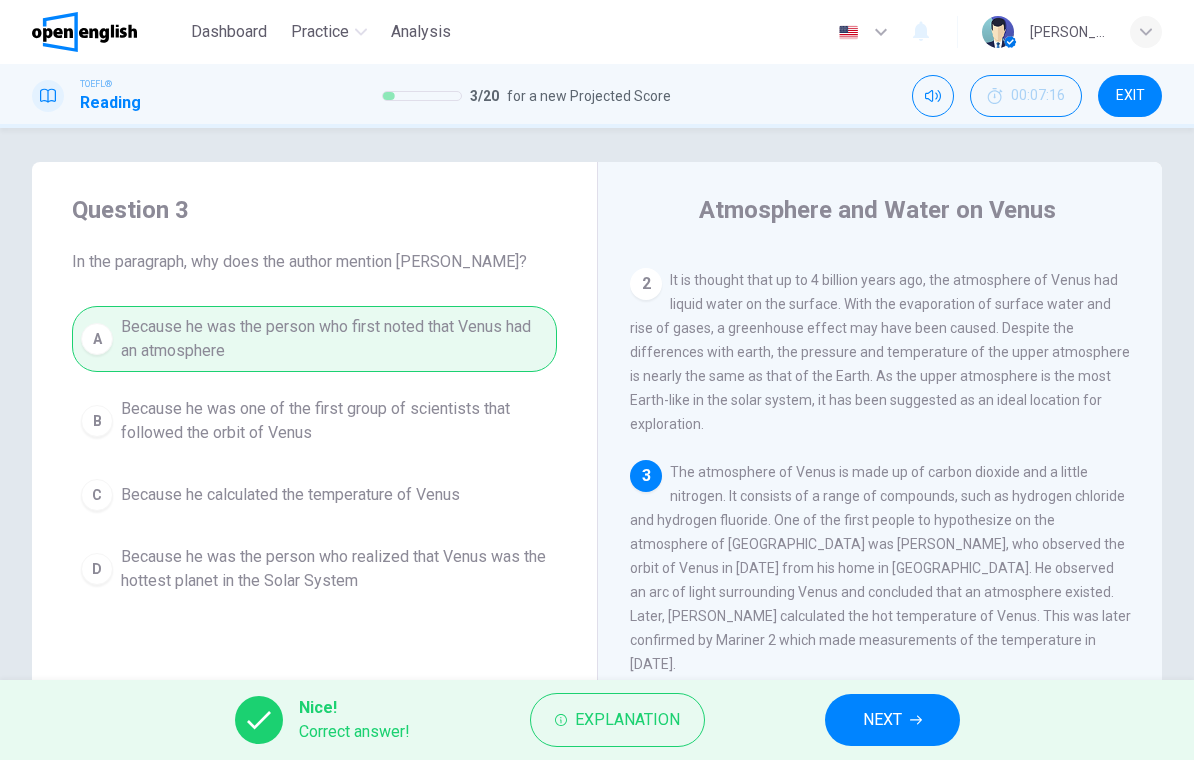 click on "NEXT" at bounding box center (882, 720) 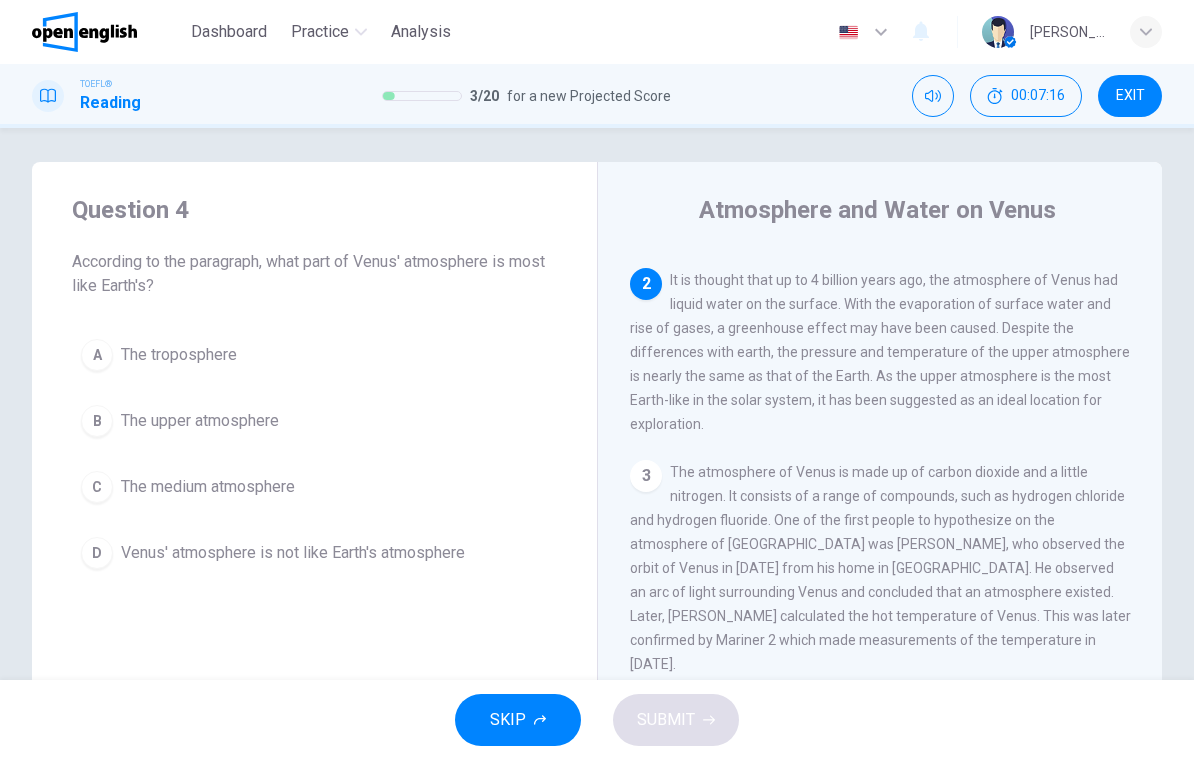 scroll, scrollTop: 199, scrollLeft: 0, axis: vertical 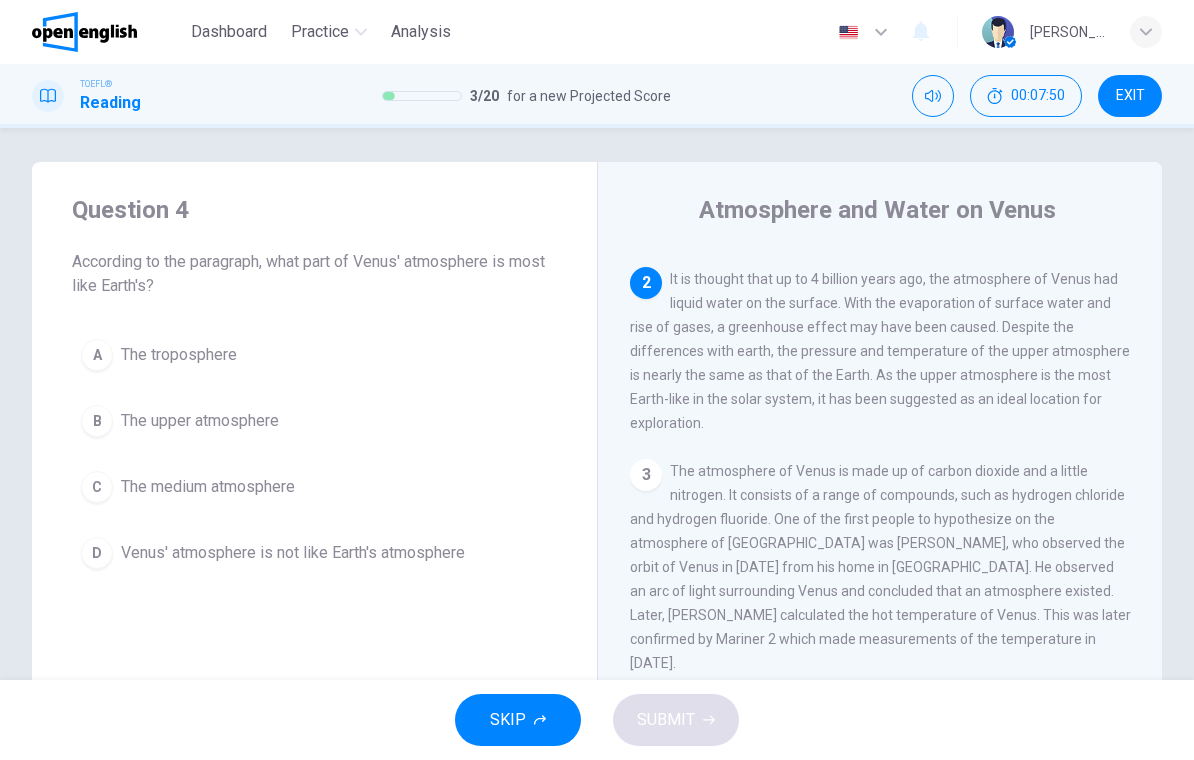 click on "B The upper atmosphere" at bounding box center [314, 421] 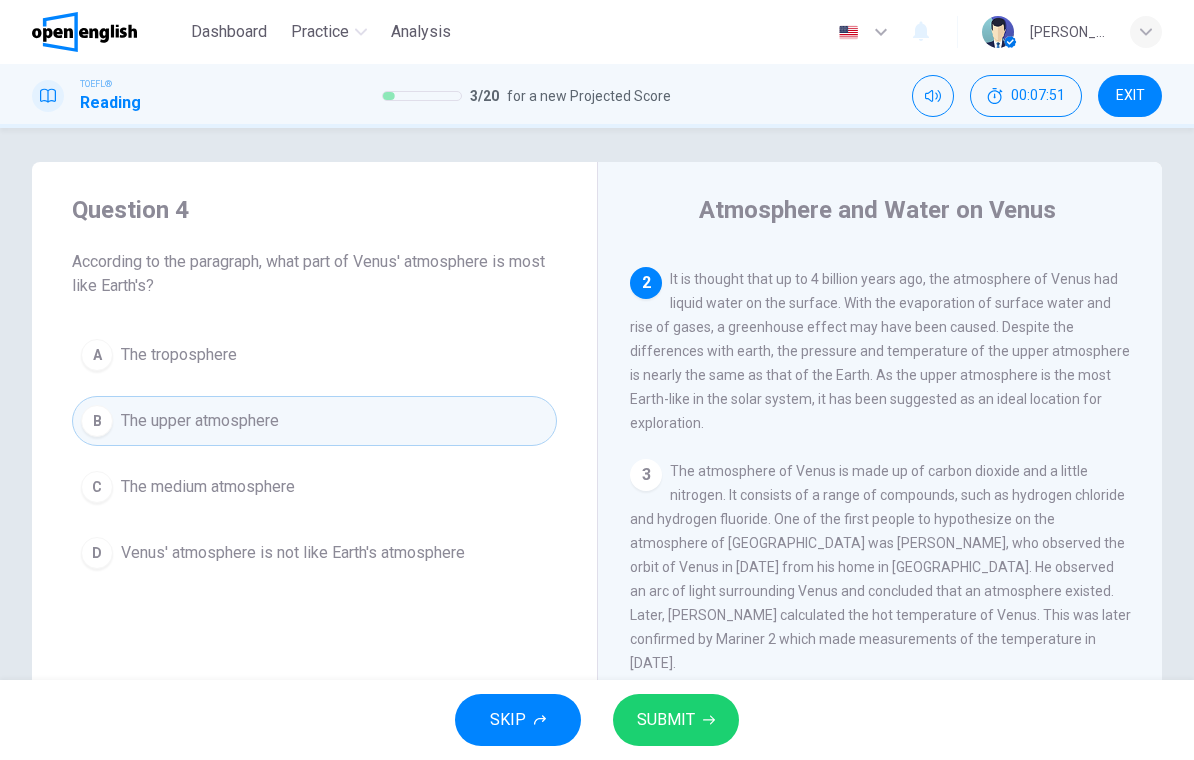 click on "SUBMIT" at bounding box center [676, 720] 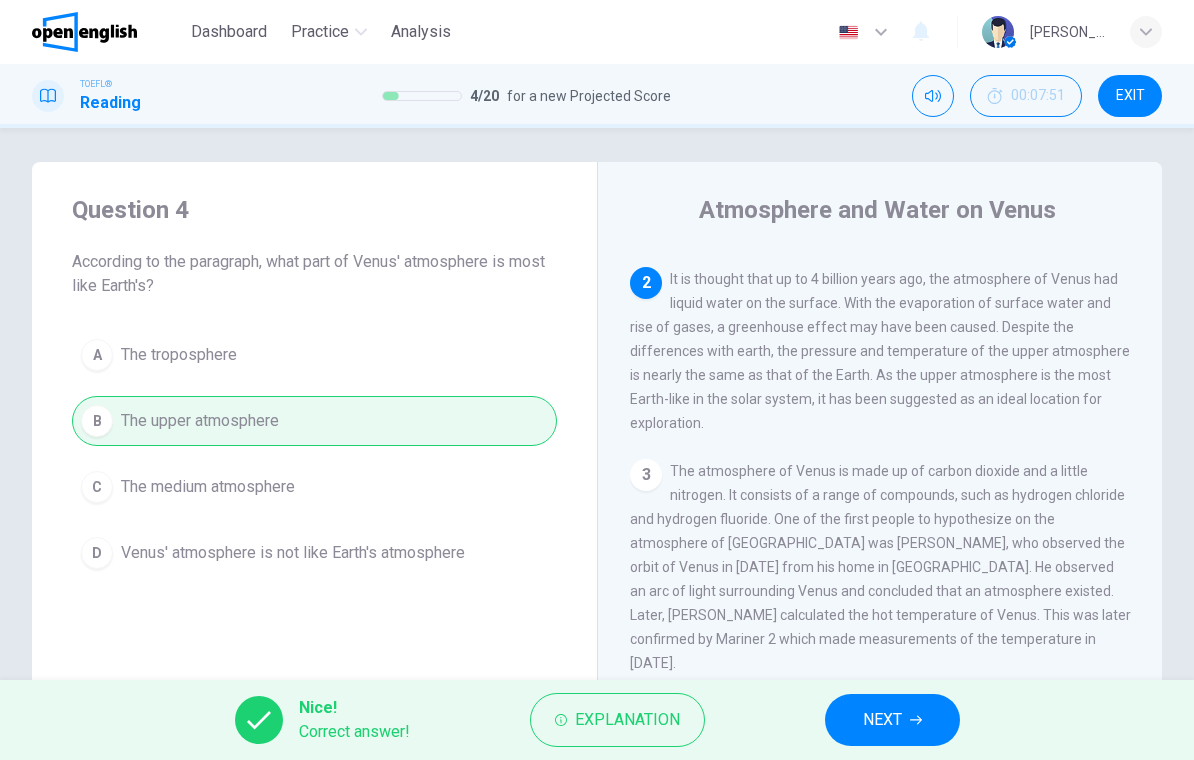 click on "NEXT" at bounding box center (892, 720) 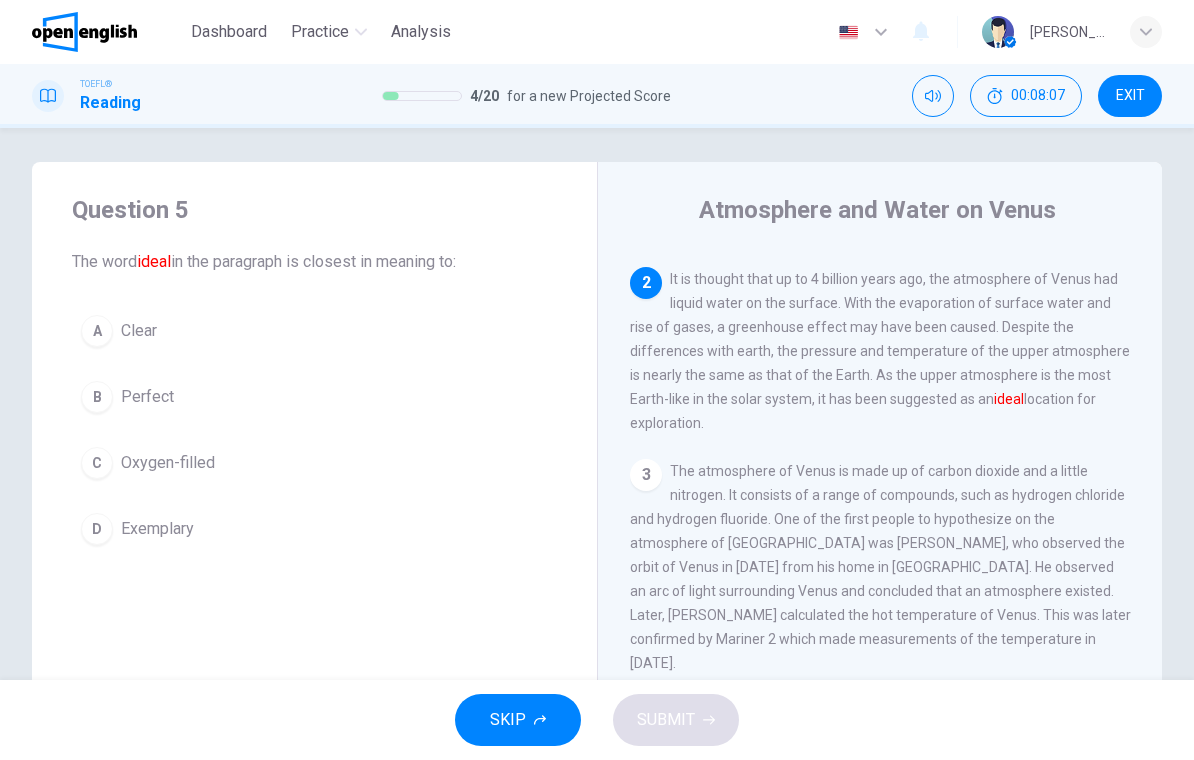 click on "Perfect" at bounding box center [147, 397] 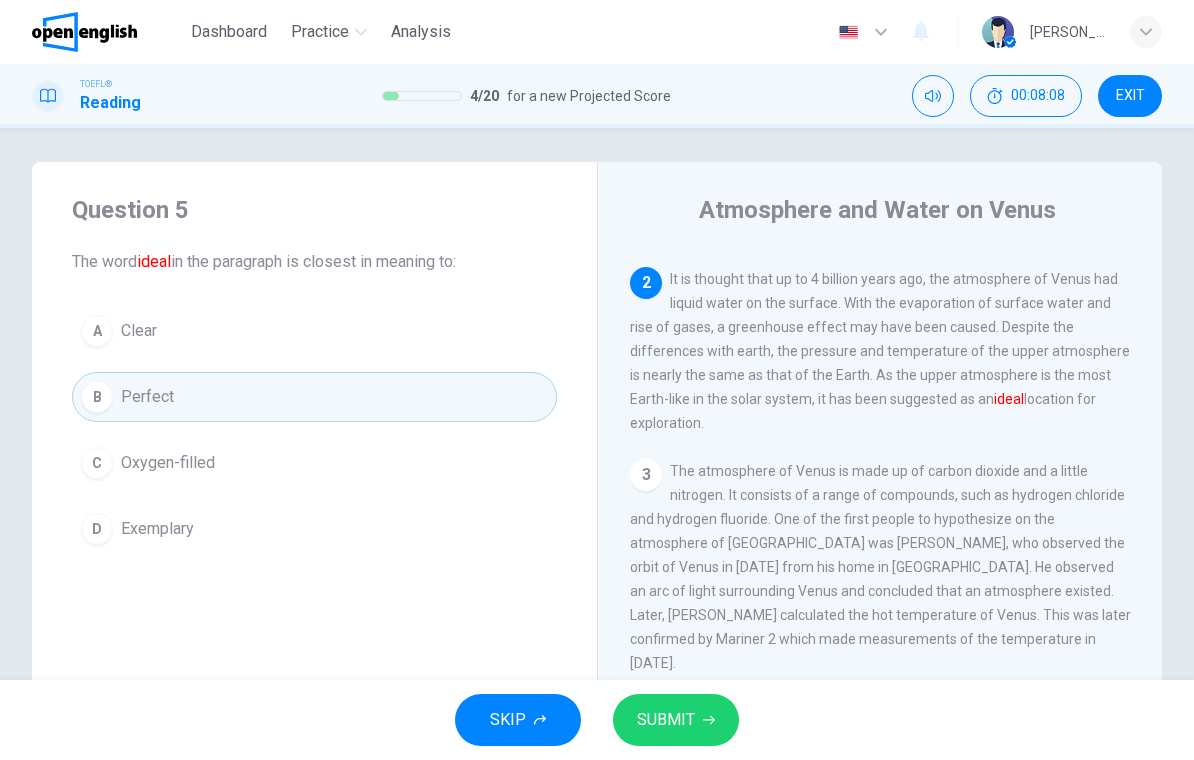 click on "SUBMIT" at bounding box center [676, 720] 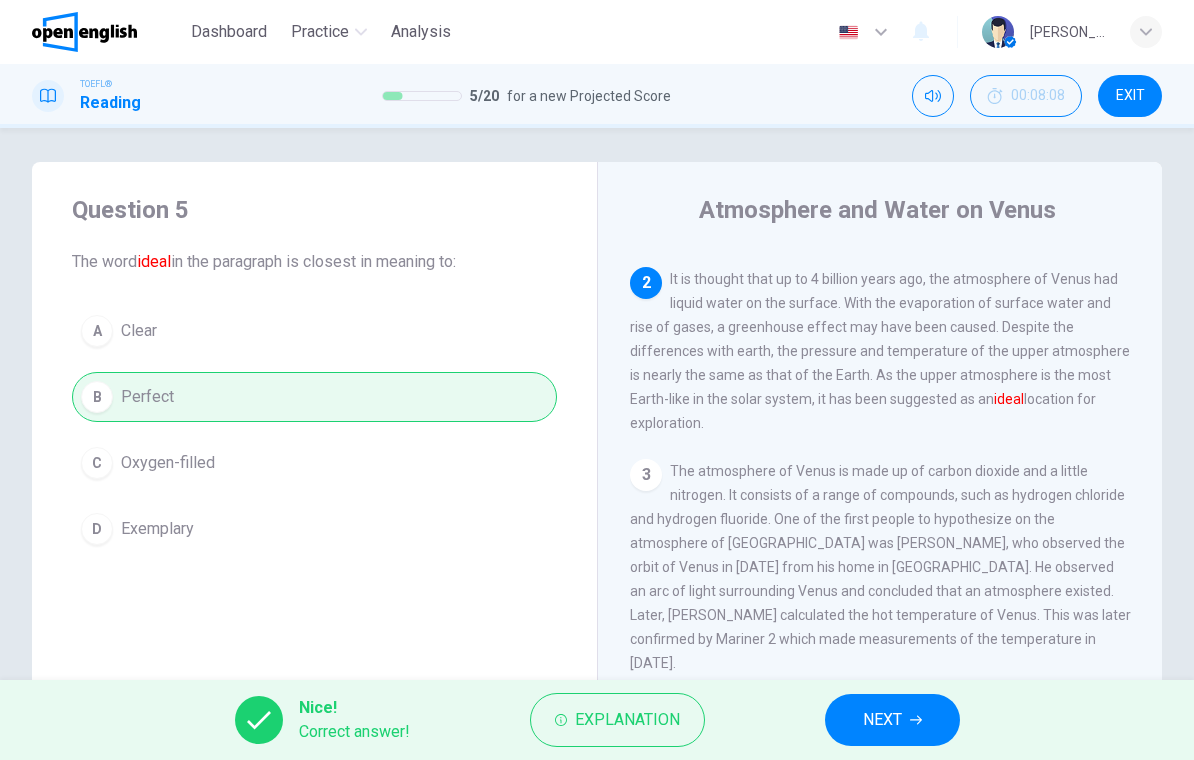 click on "NEXT" at bounding box center [882, 720] 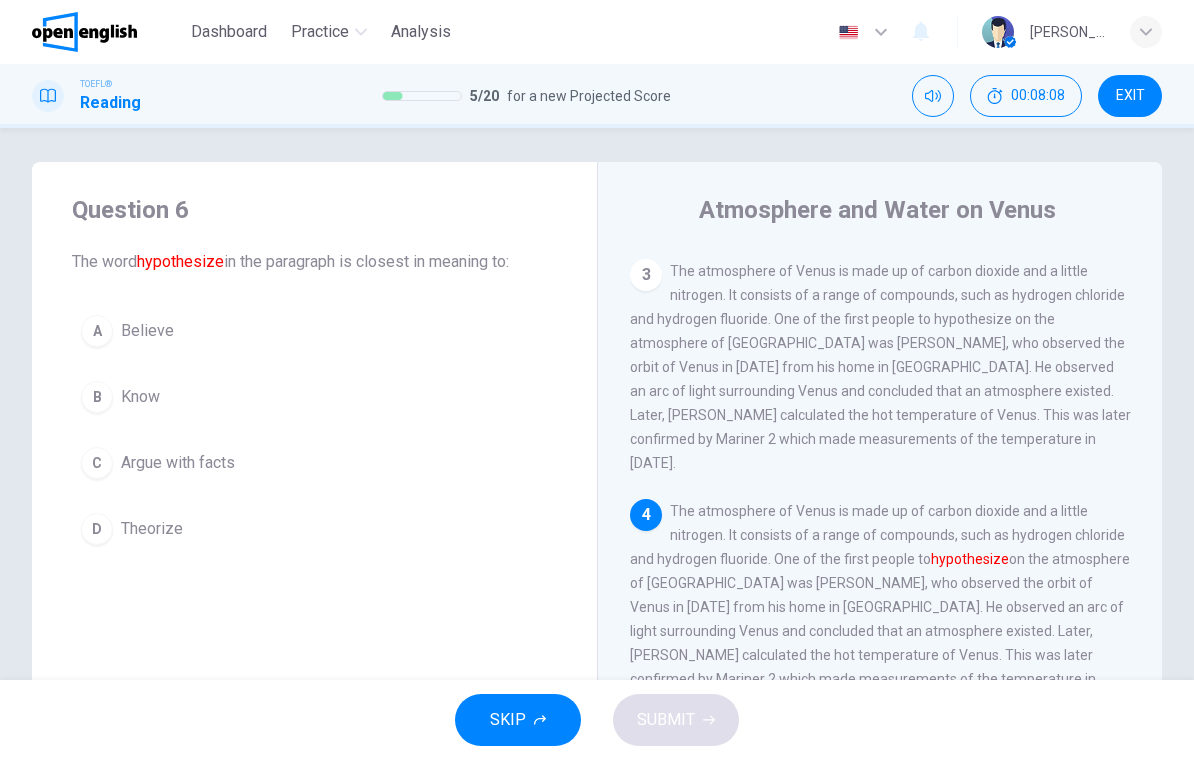 scroll, scrollTop: 422, scrollLeft: 0, axis: vertical 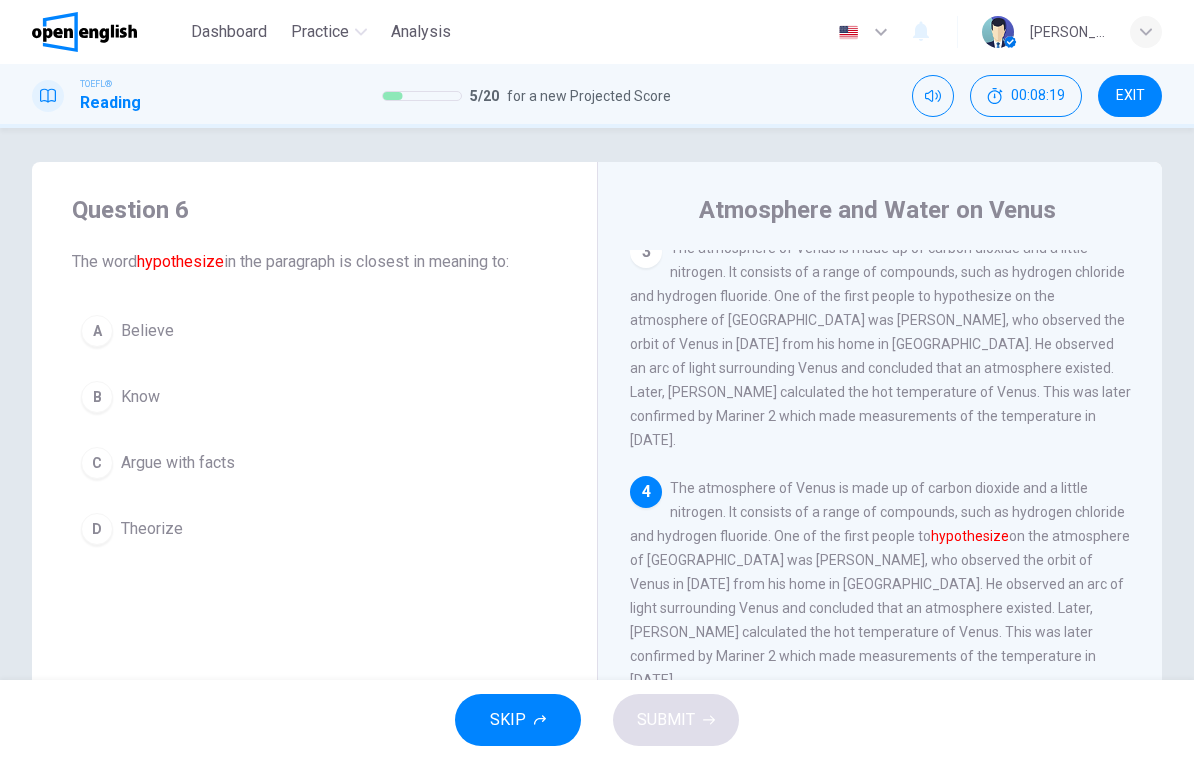 click on "Theorize" at bounding box center [152, 529] 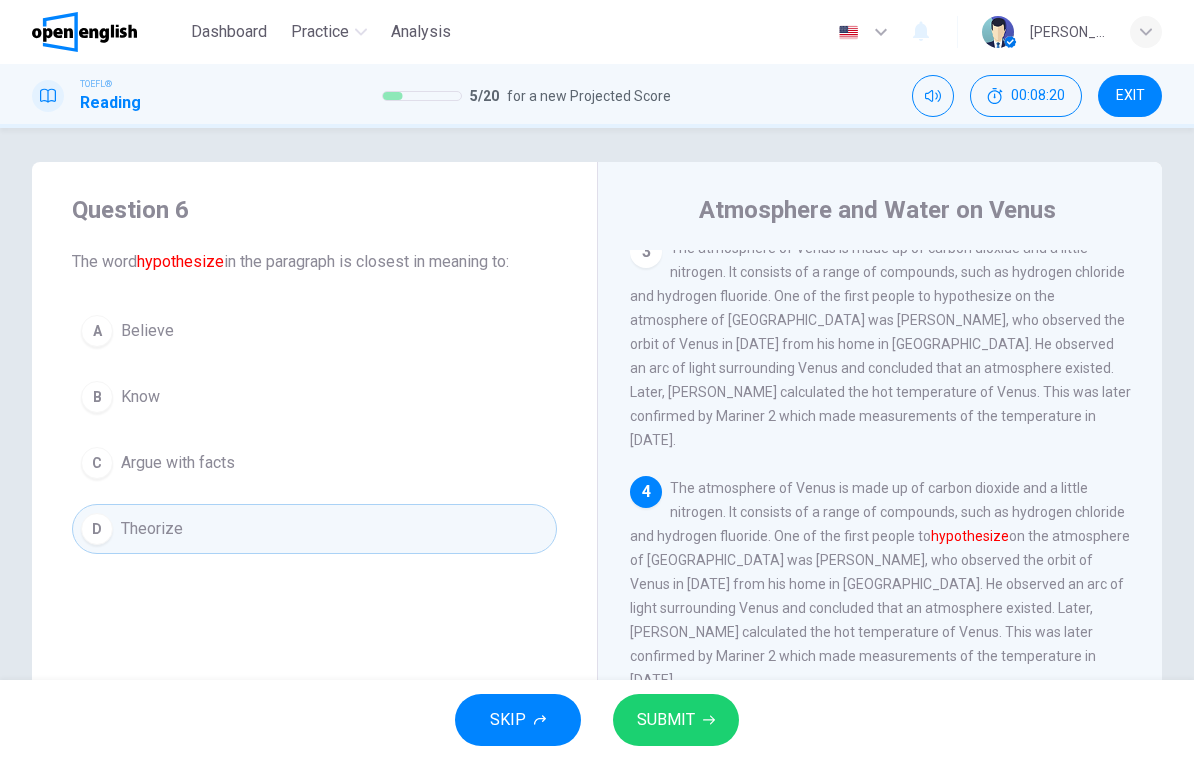click 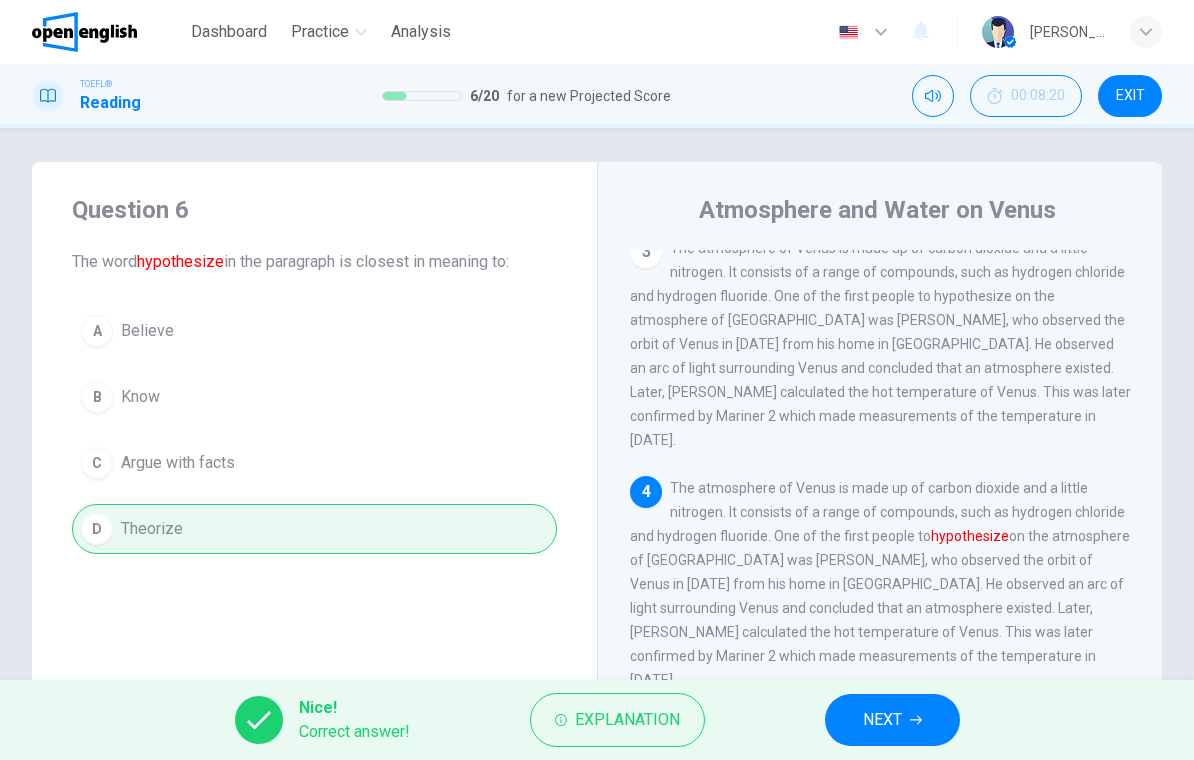 click on "NEXT" at bounding box center [892, 720] 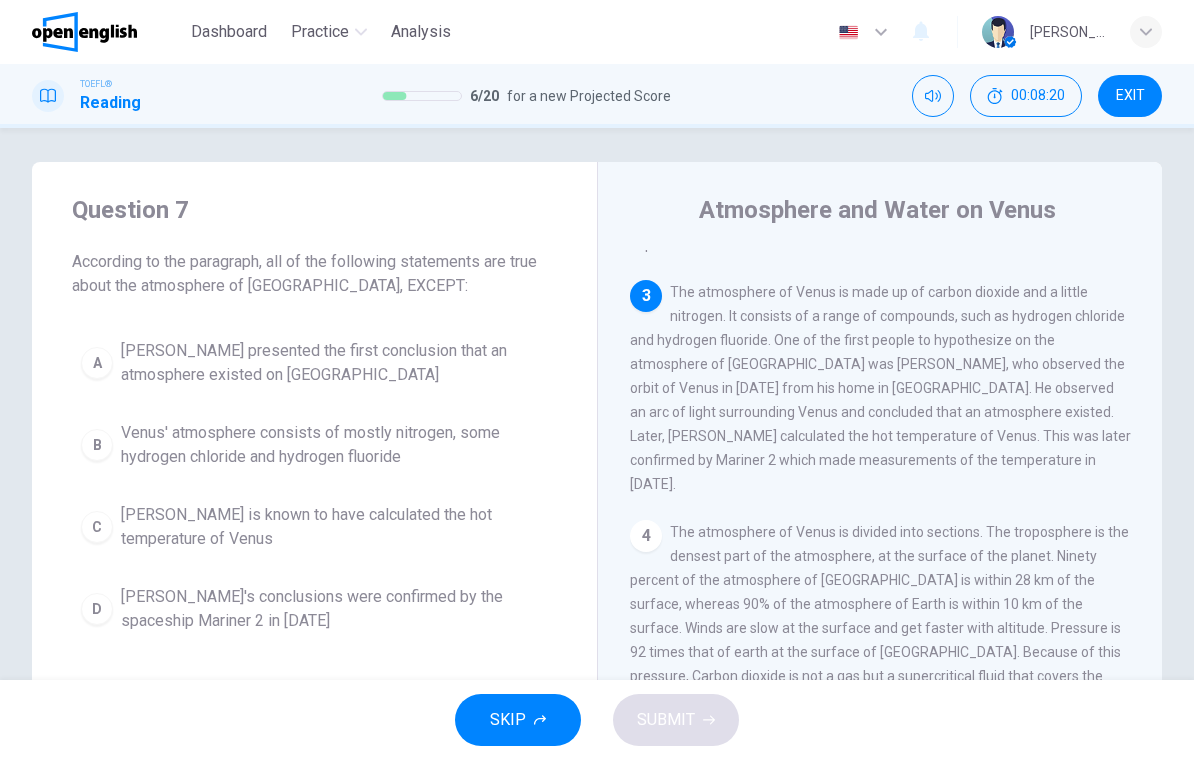 scroll, scrollTop: 373, scrollLeft: 0, axis: vertical 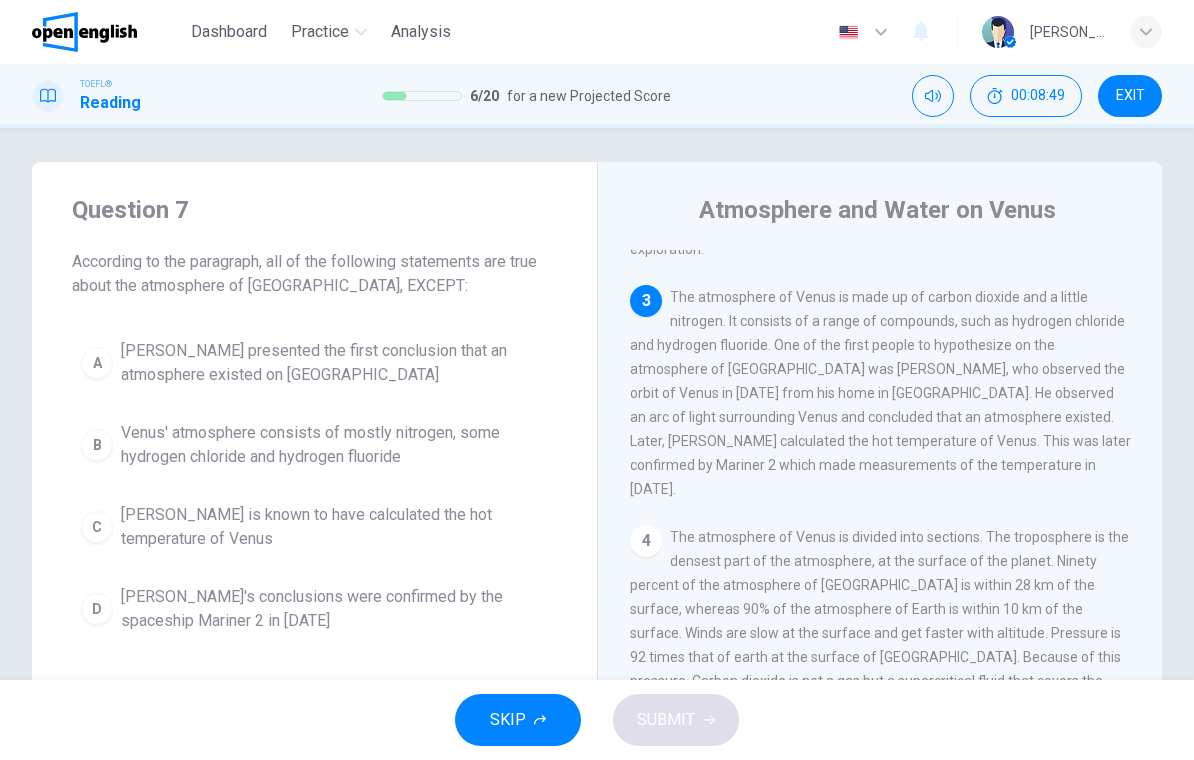 click on "[PERSON_NAME]'s conclusions were confirmed by the spaceship Mariner 2 in [DATE]" at bounding box center [334, 609] 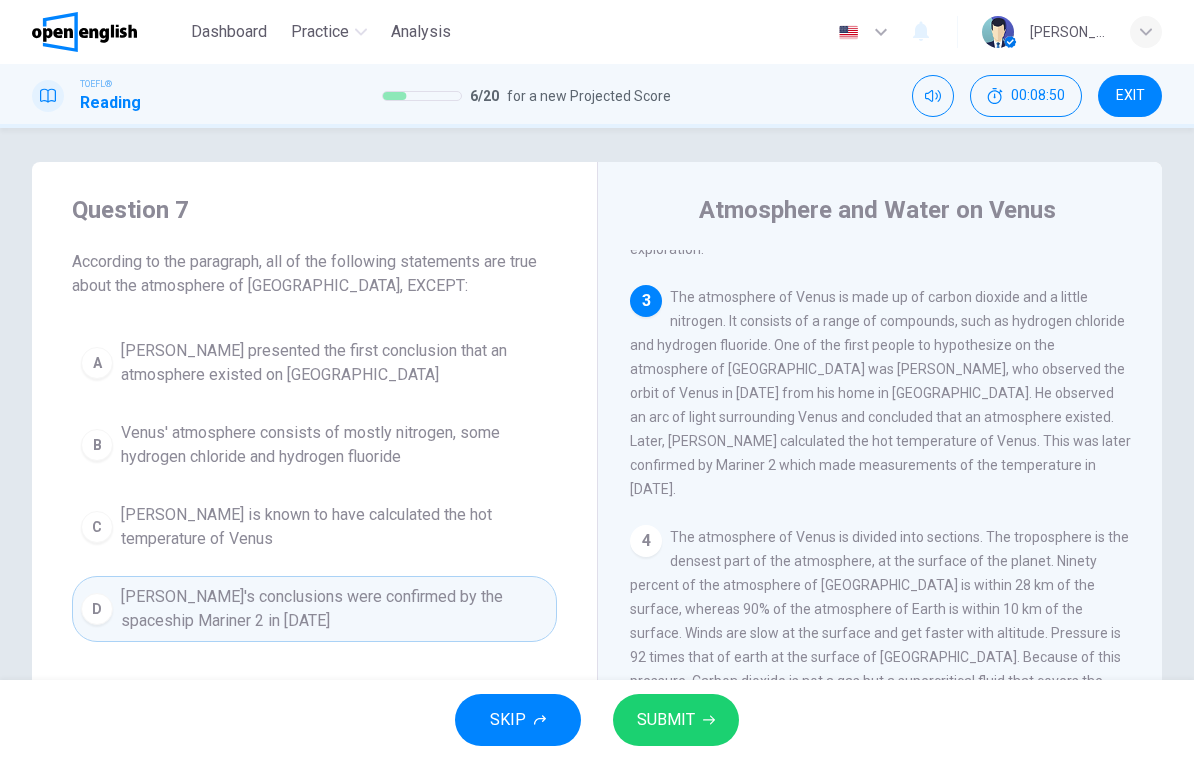 click on "SUBMIT" at bounding box center [676, 720] 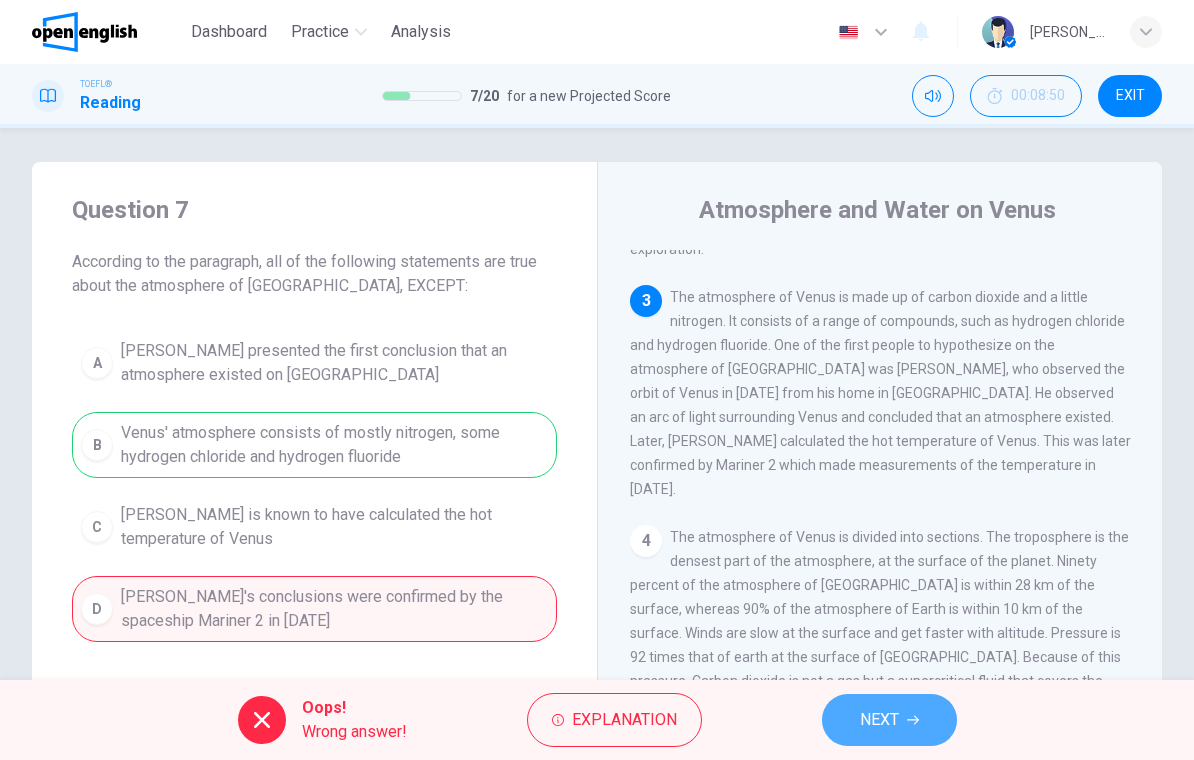 click on "NEXT" at bounding box center [889, 720] 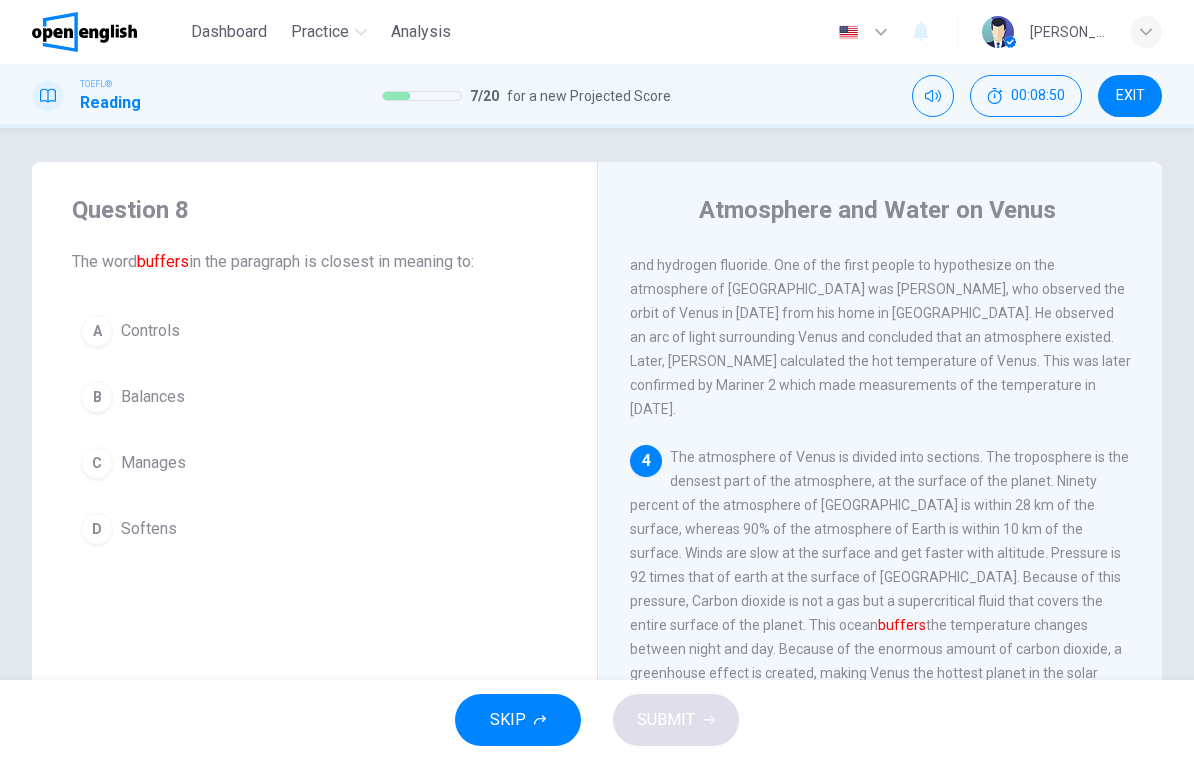 scroll, scrollTop: 472, scrollLeft: 0, axis: vertical 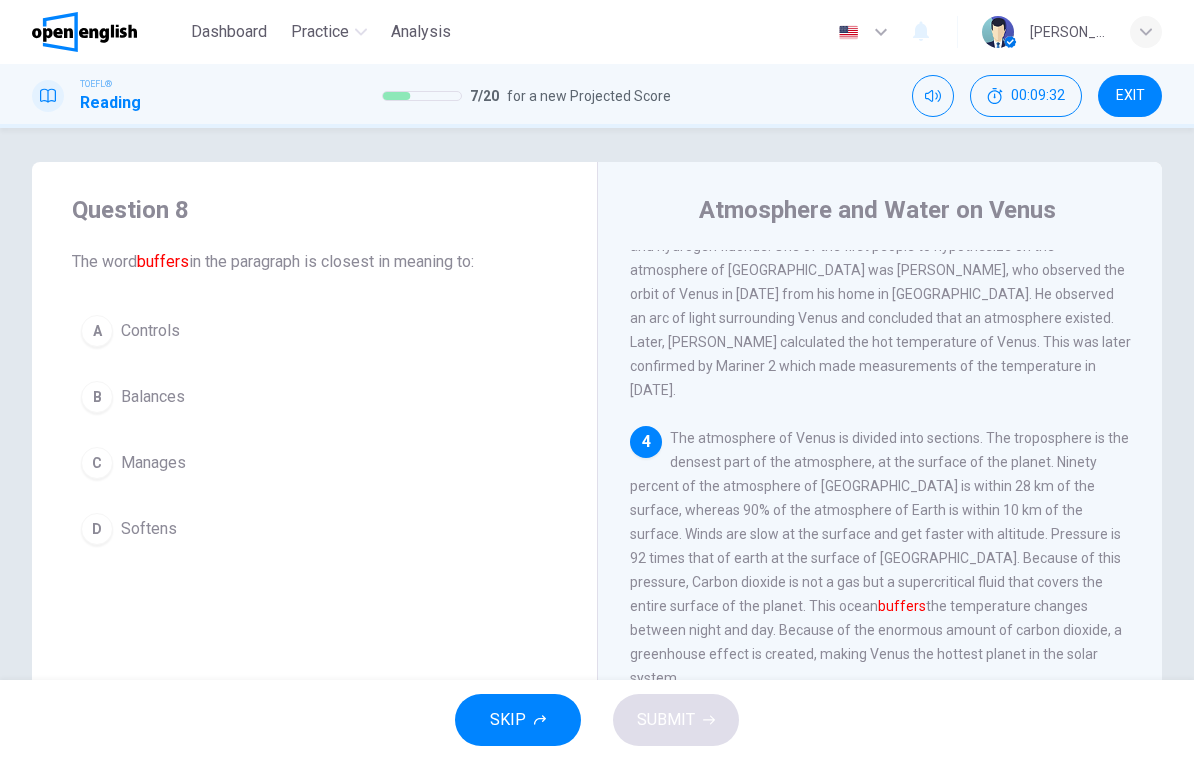 click on "Manages" at bounding box center [153, 463] 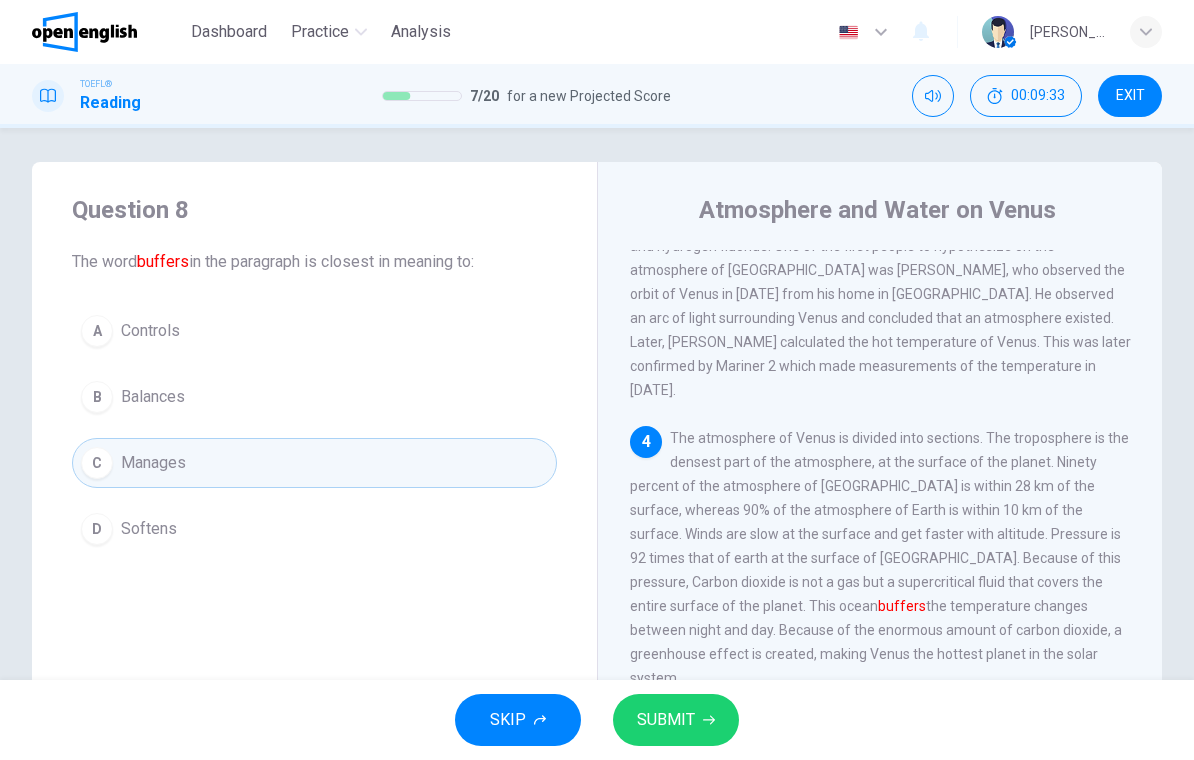 click on "SUBMIT" at bounding box center (676, 720) 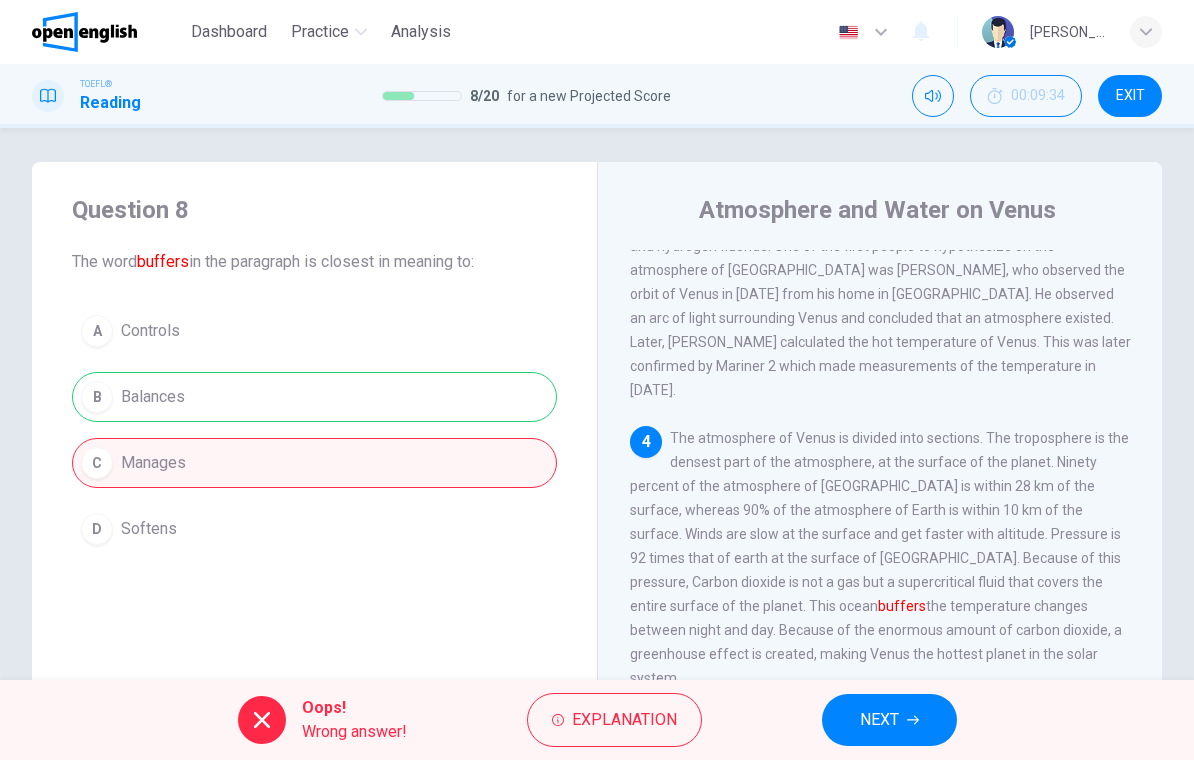 click on "NEXT" at bounding box center [889, 720] 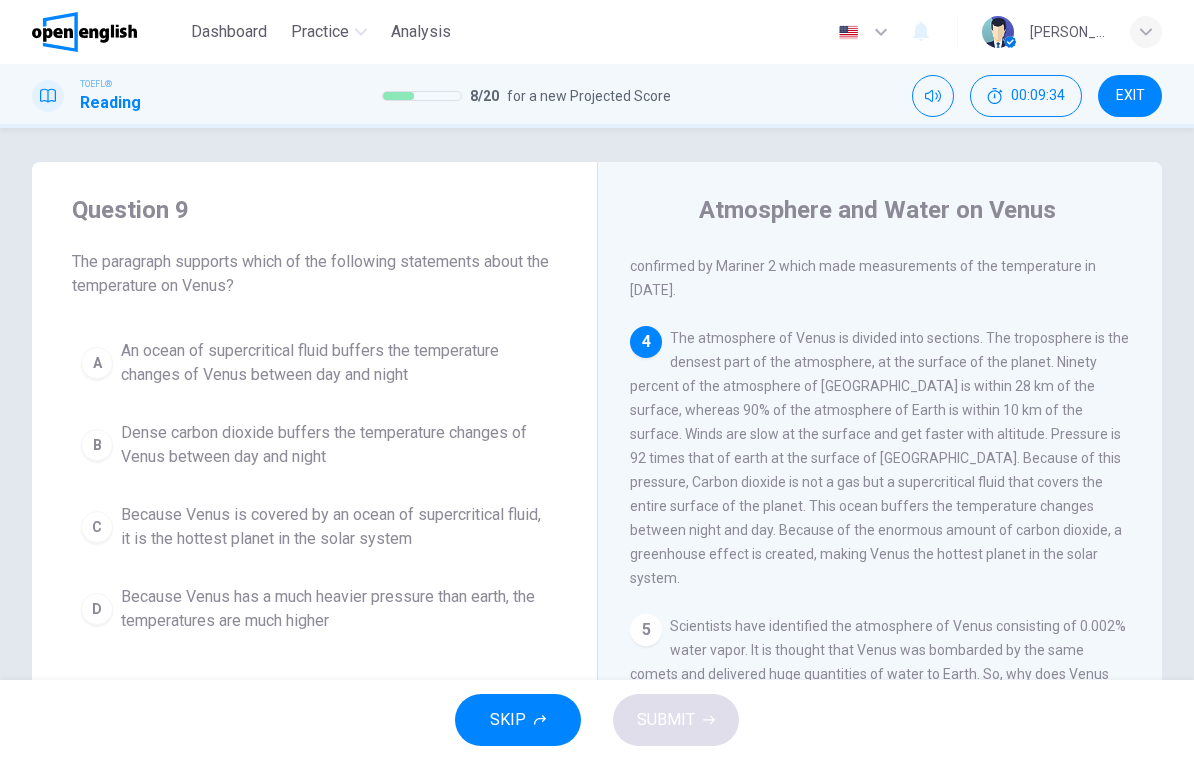 scroll, scrollTop: 597, scrollLeft: 0, axis: vertical 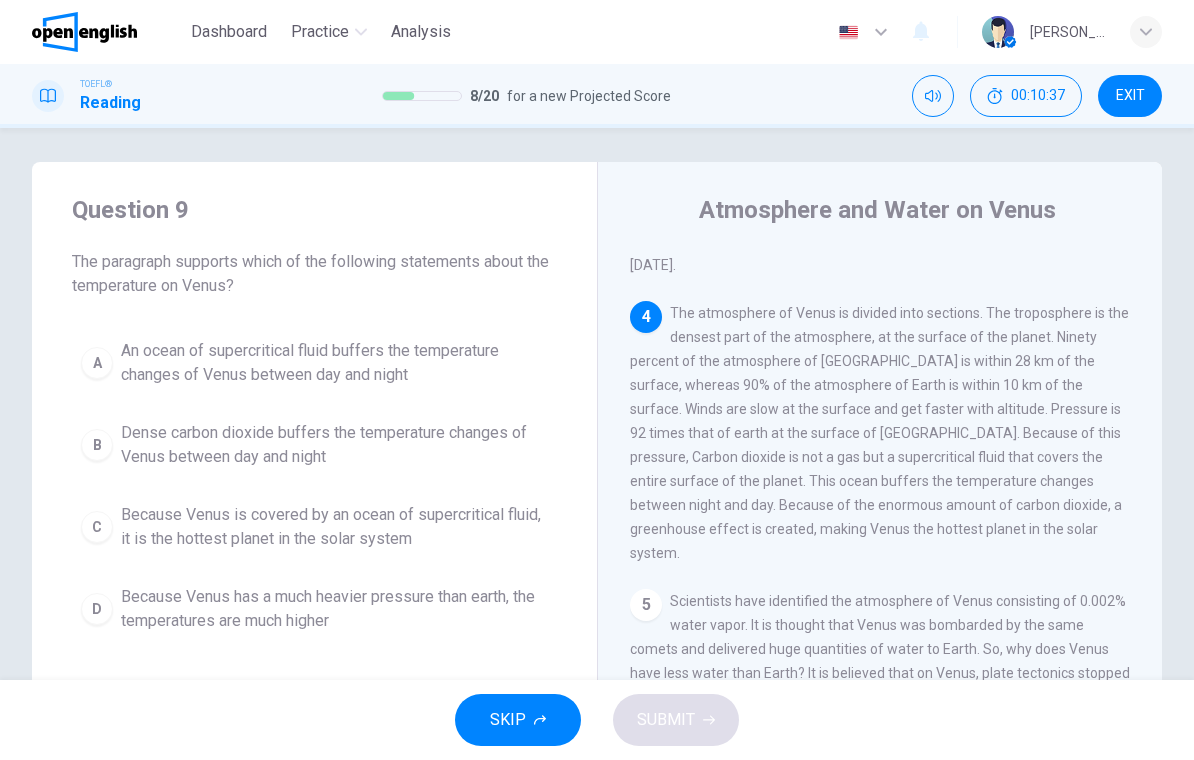 click on "Because Venus has a much heavier pressure than earth, the temperatures are much higher" at bounding box center (334, 609) 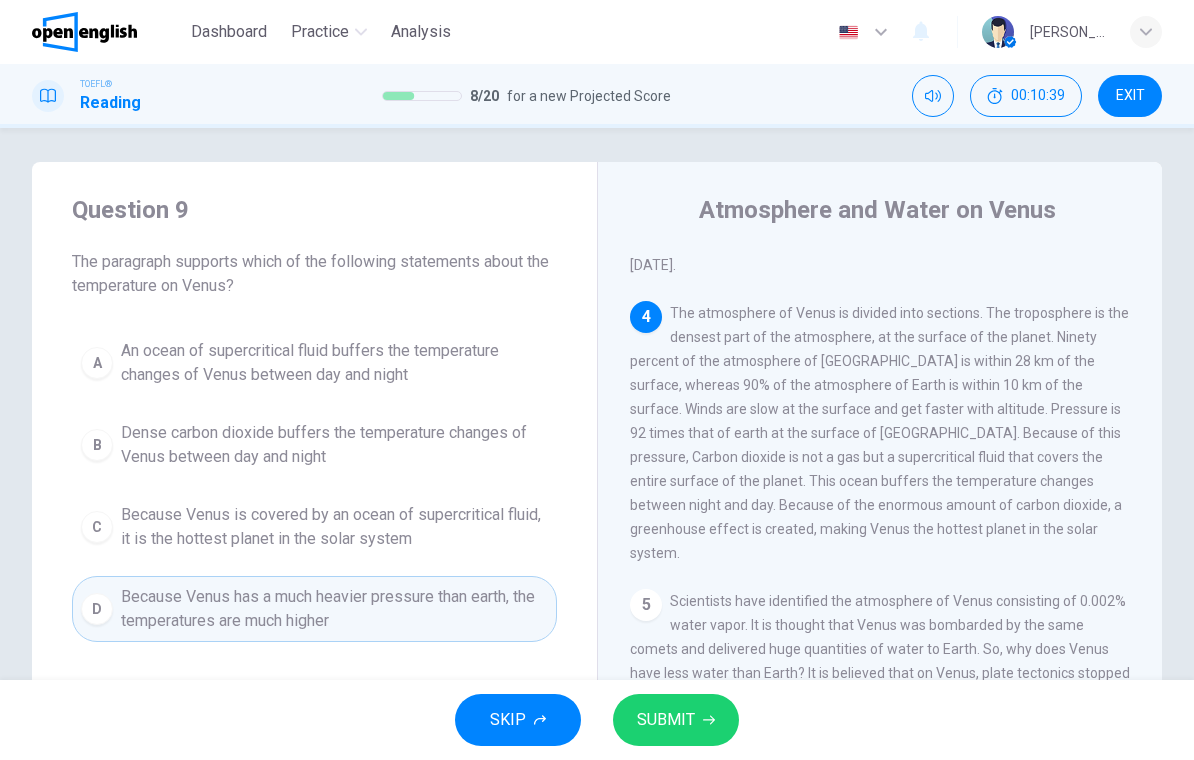 click on "SUBMIT" at bounding box center (676, 720) 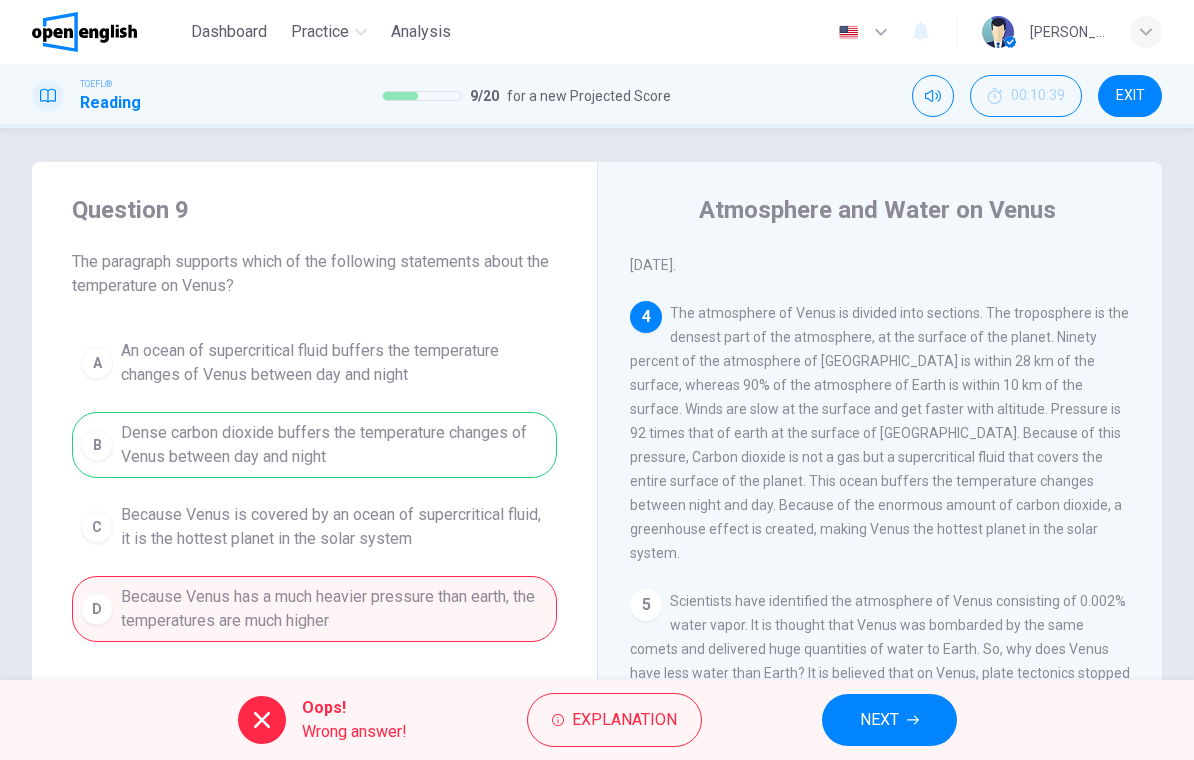 click on "NEXT" at bounding box center (889, 720) 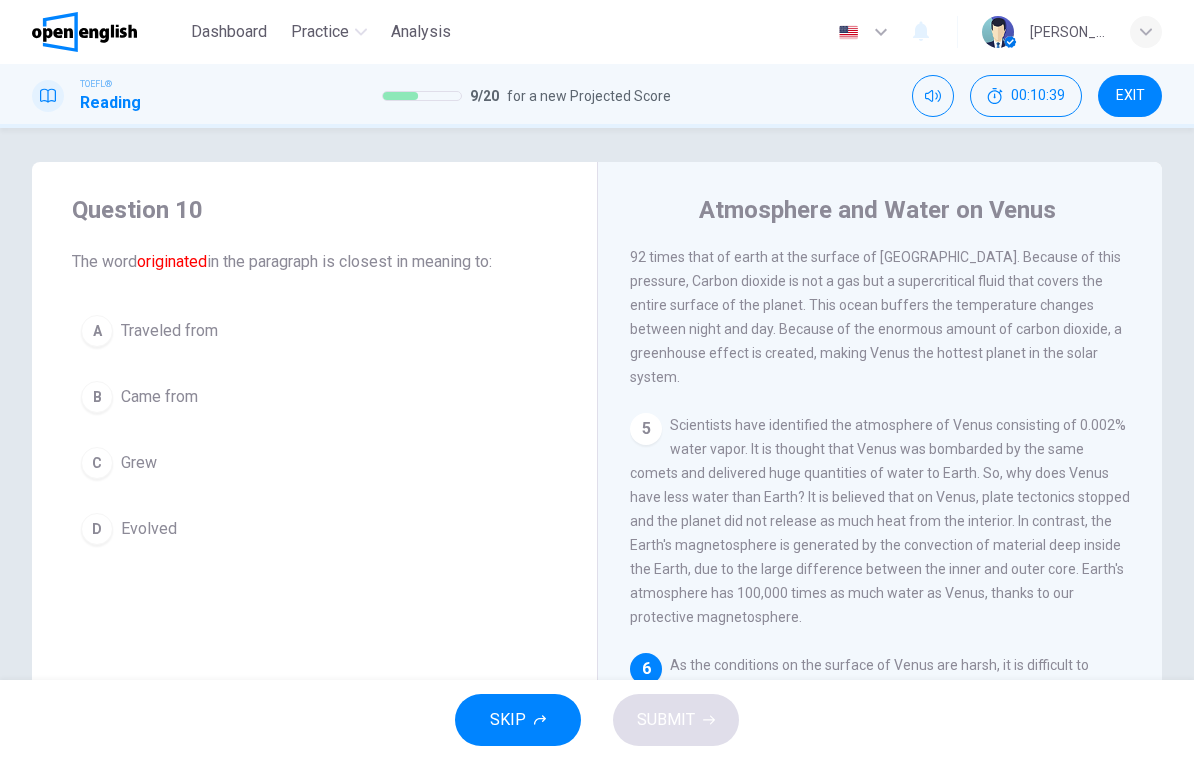 scroll, scrollTop: 794, scrollLeft: 0, axis: vertical 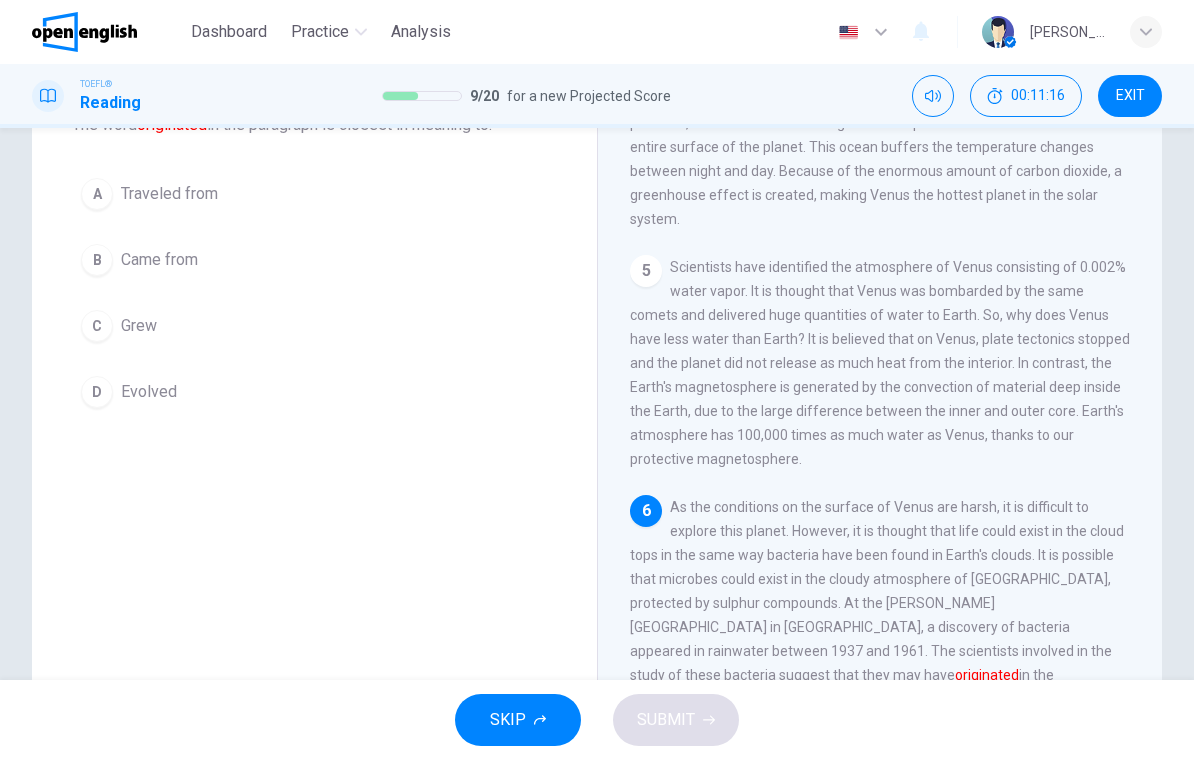 click on "Came from" at bounding box center [159, 260] 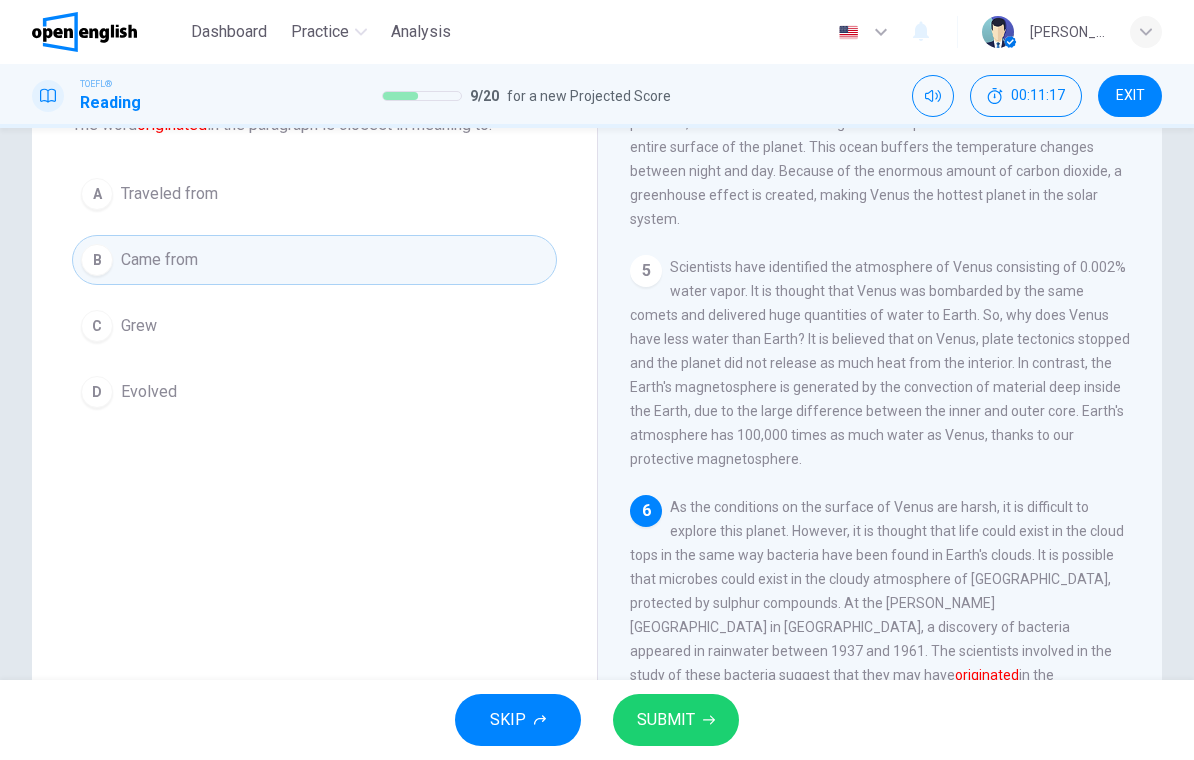 click on "SUBMIT" at bounding box center [676, 720] 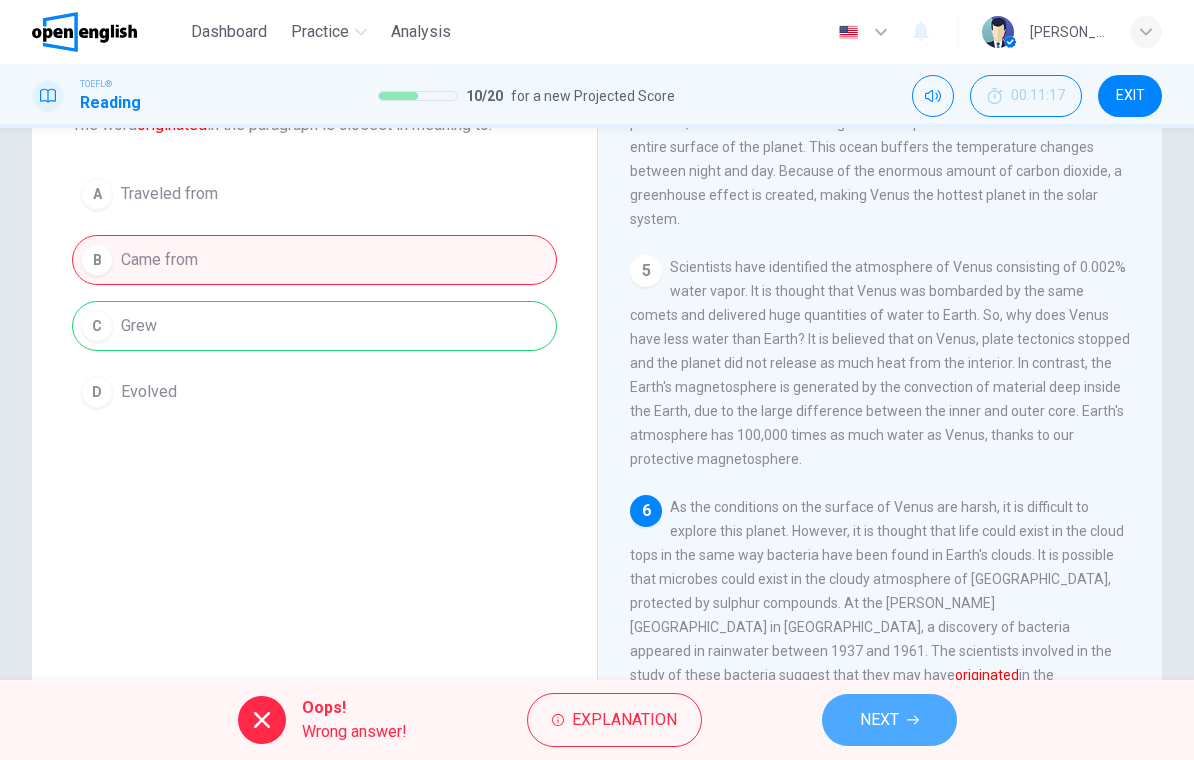 click on "NEXT" at bounding box center (889, 720) 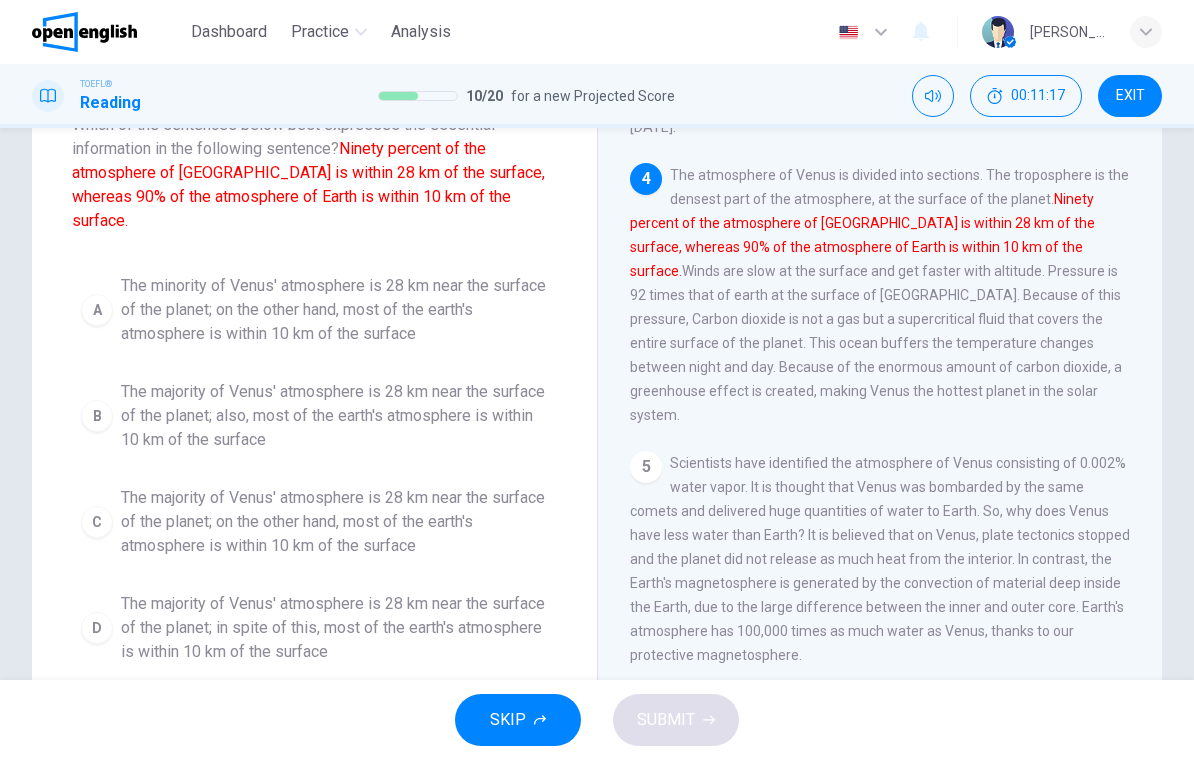 scroll, scrollTop: 597, scrollLeft: 0, axis: vertical 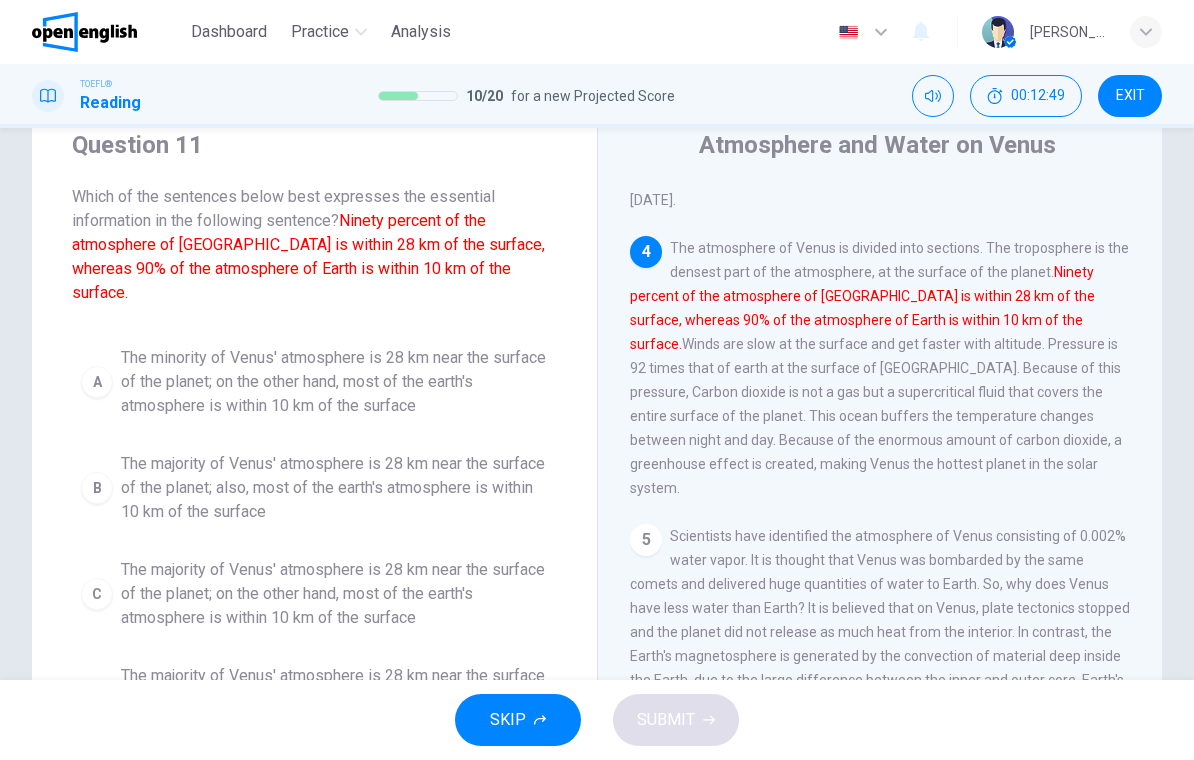click on "The majority of Venus' atmosphere is 28 km near the surface of the planet; also, most of the earth's atmosphere is within 10 km of the surface" at bounding box center [334, 488] 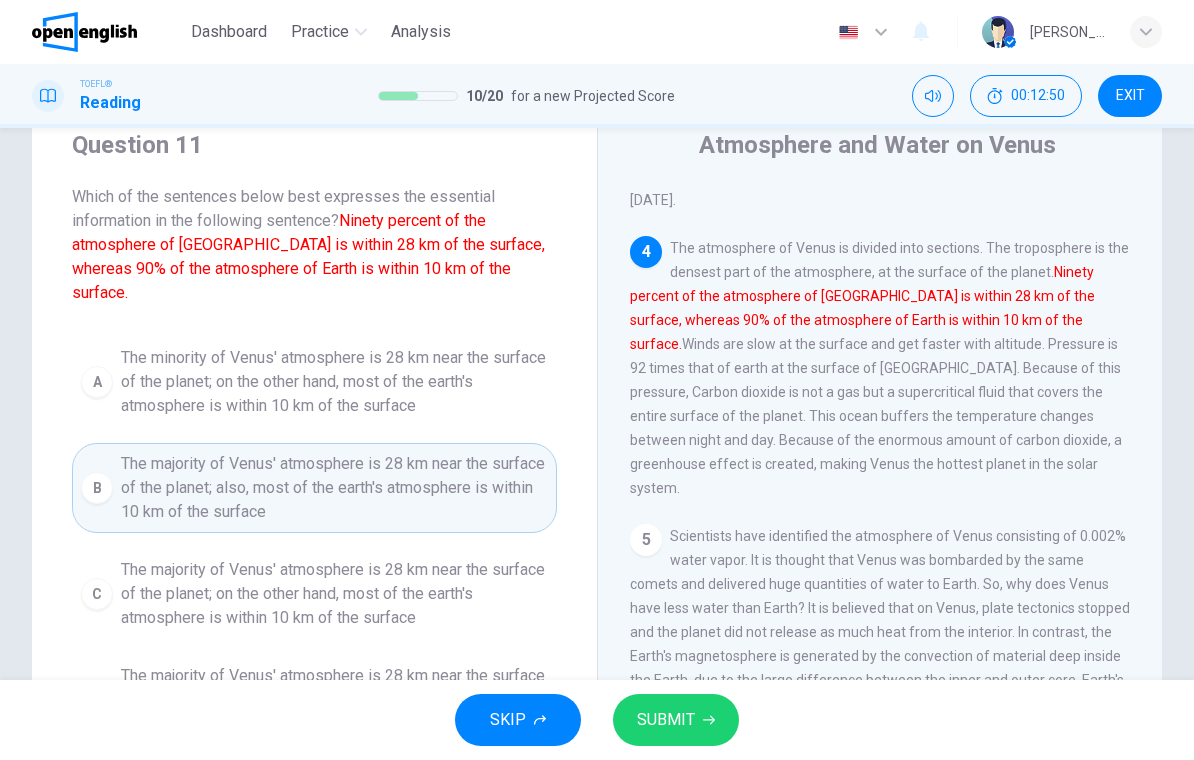 click on "SUBMIT" at bounding box center [676, 720] 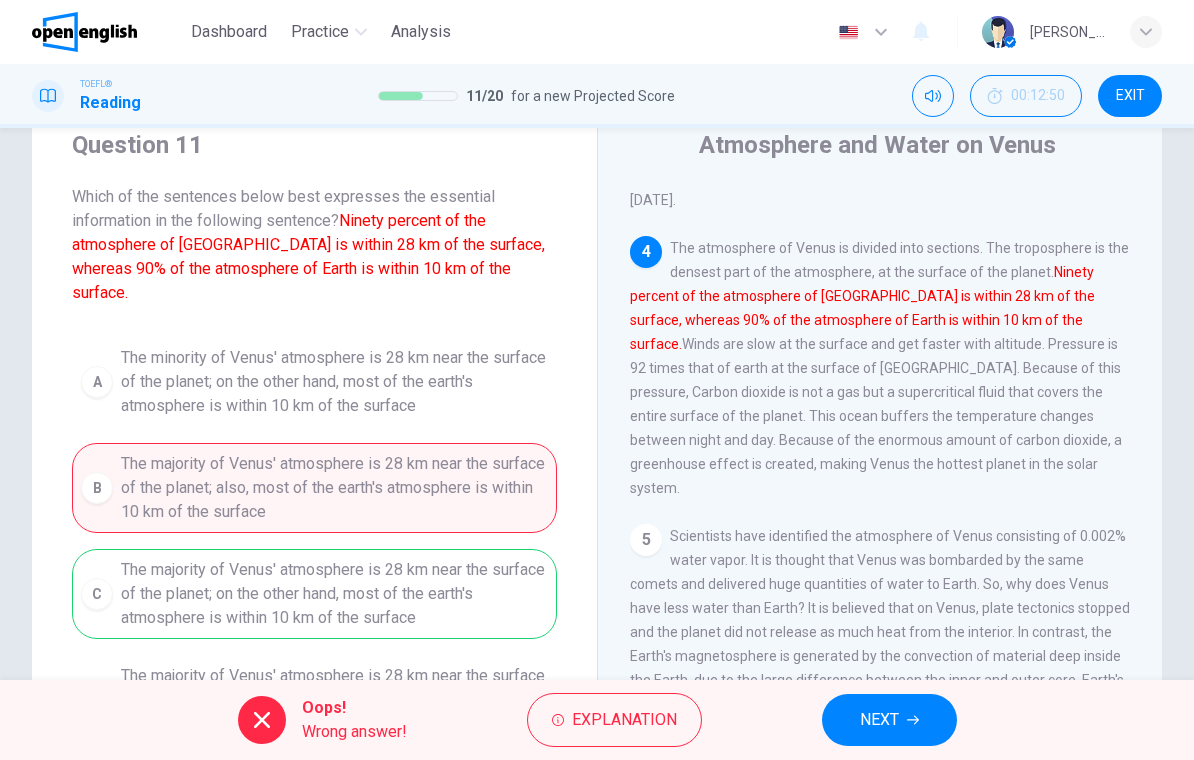 click on "NEXT" at bounding box center [889, 720] 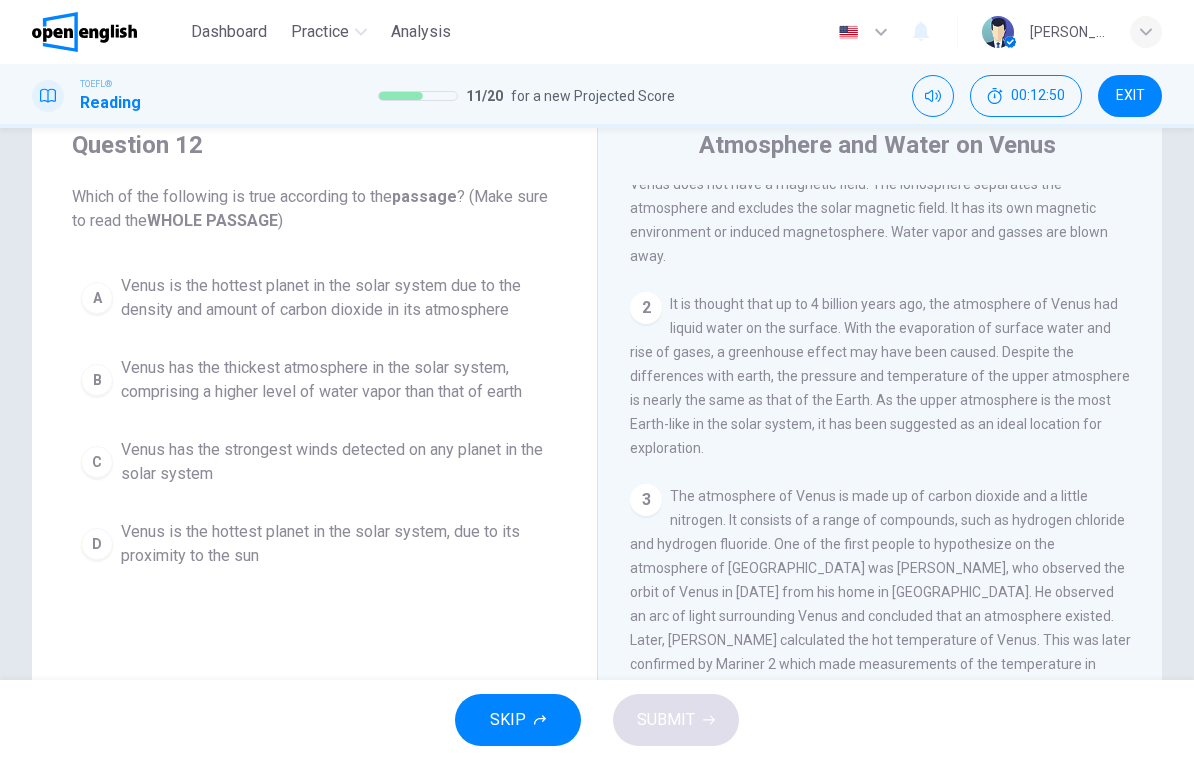 scroll, scrollTop: 0, scrollLeft: 0, axis: both 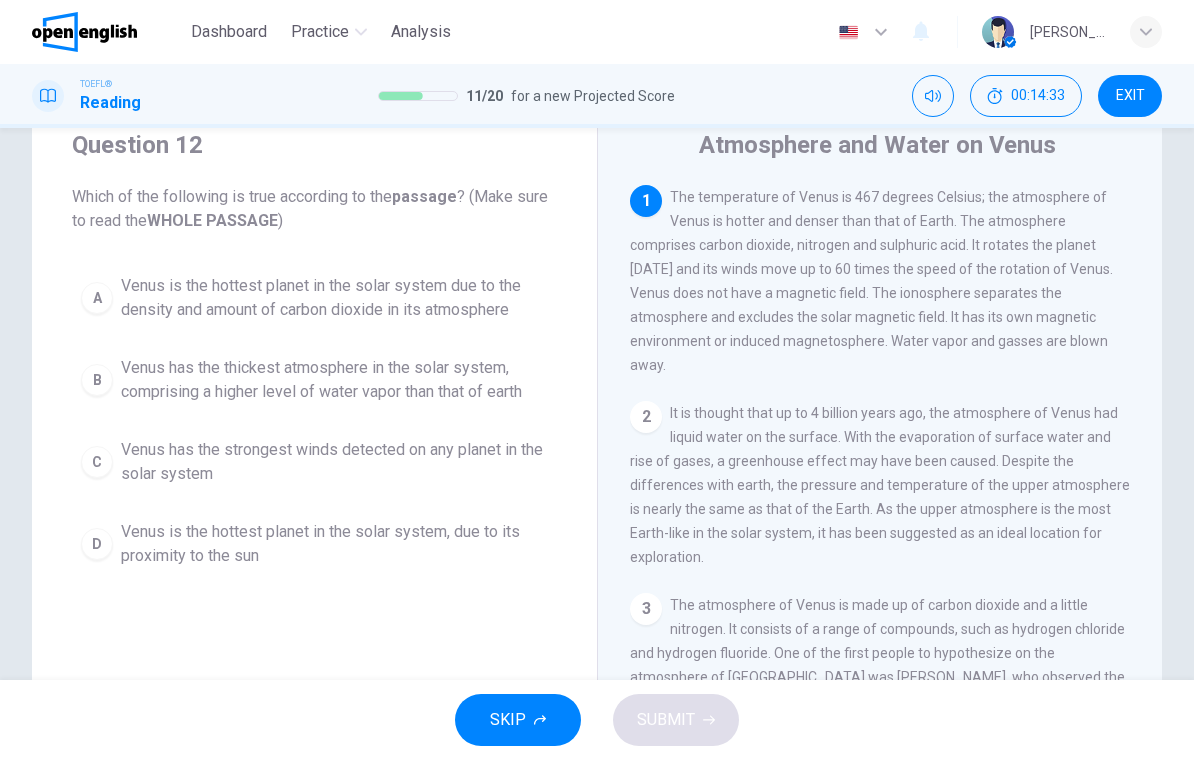 click on "Venus has the thickest atmosphere in the solar system, comprising a higher level of water vapor than that of earth" at bounding box center (334, 380) 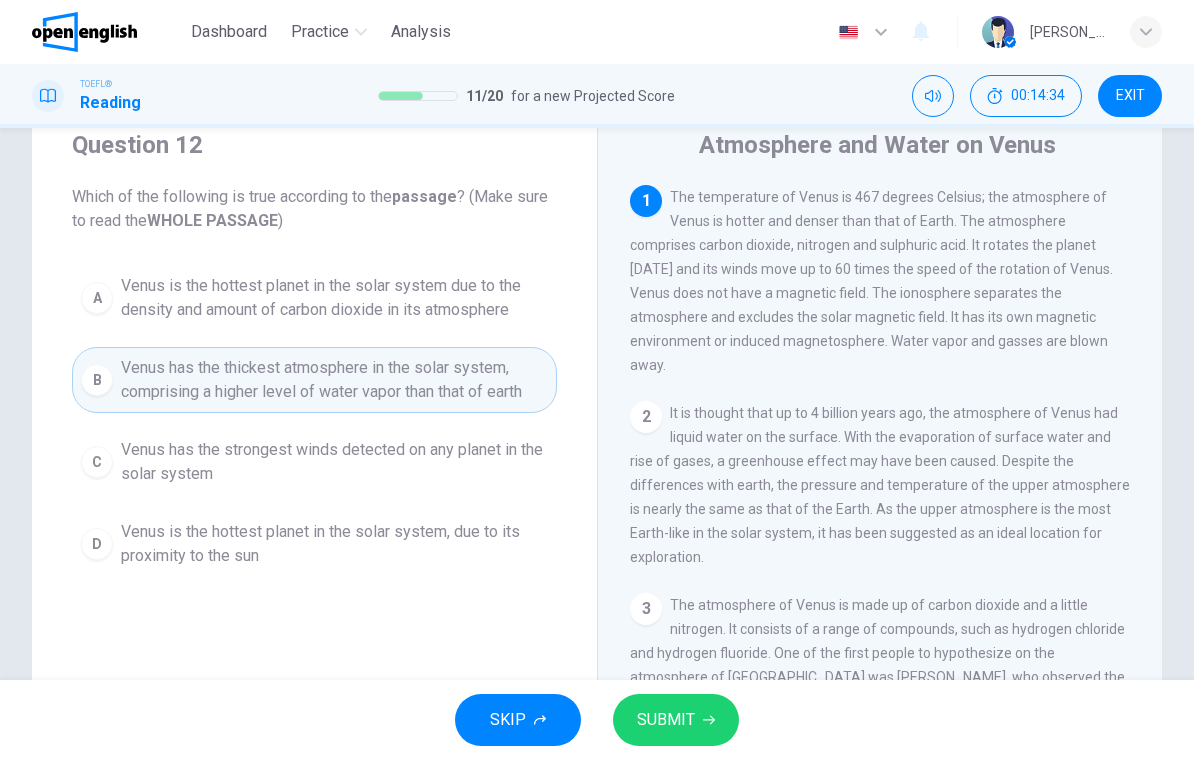click on "SUBMIT" at bounding box center (676, 720) 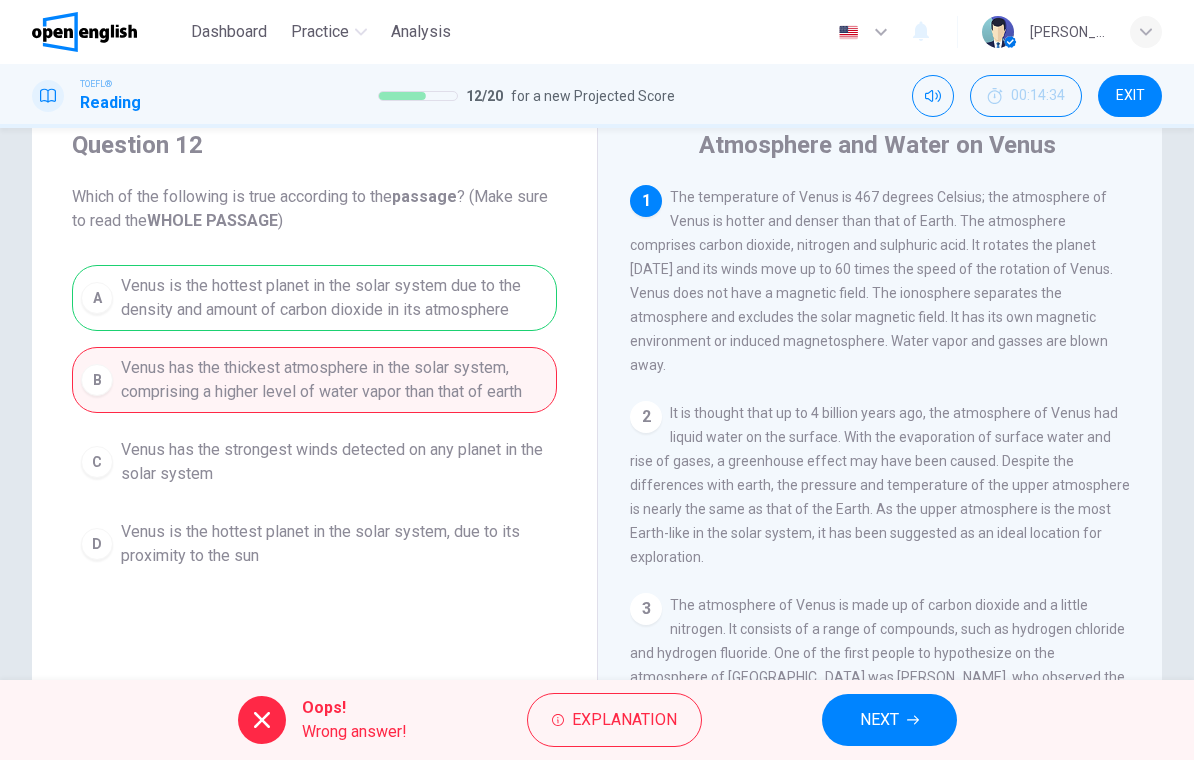 click on "NEXT" at bounding box center (889, 720) 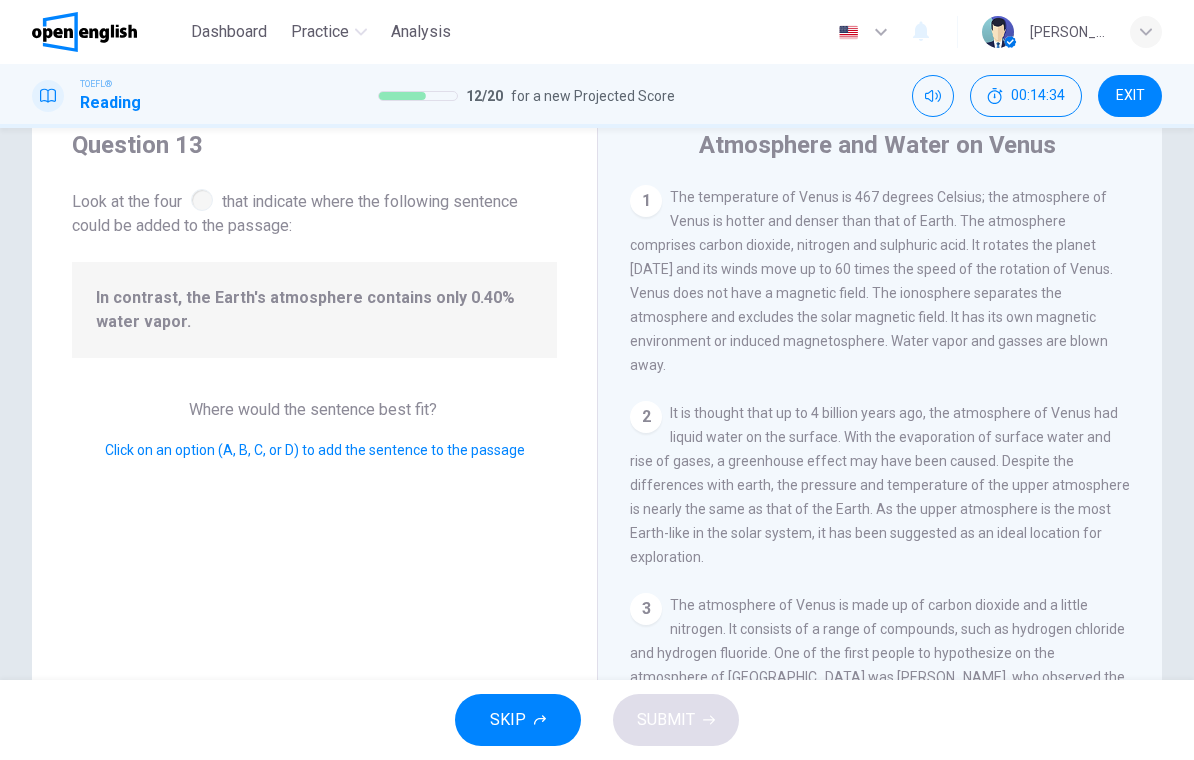 scroll, scrollTop: 744, scrollLeft: 0, axis: vertical 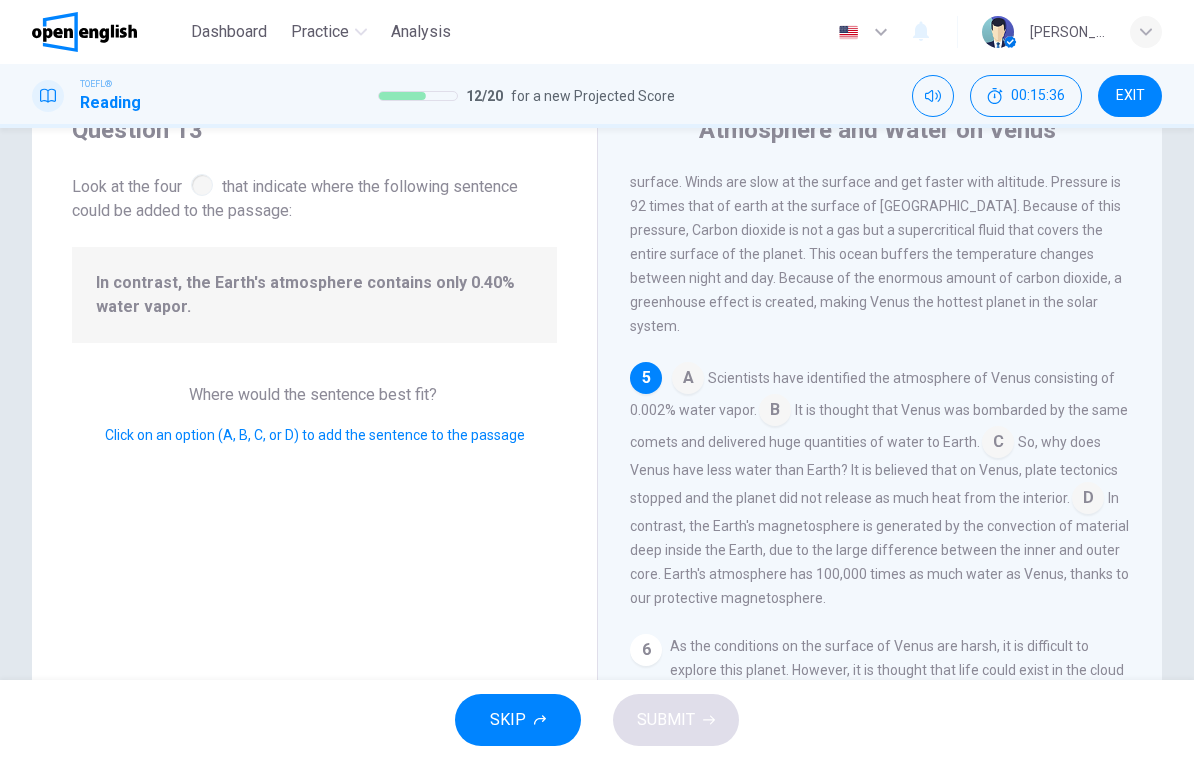 click at bounding box center [775, 412] 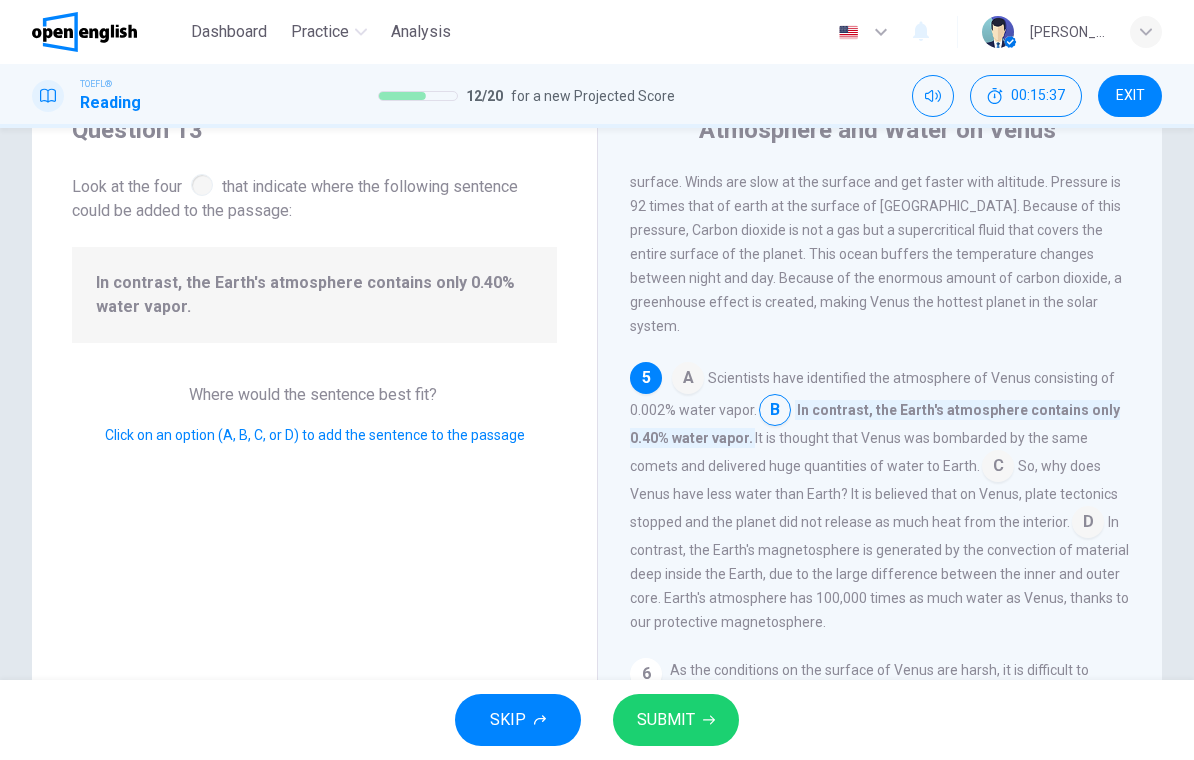 click on "SUBMIT" at bounding box center (676, 720) 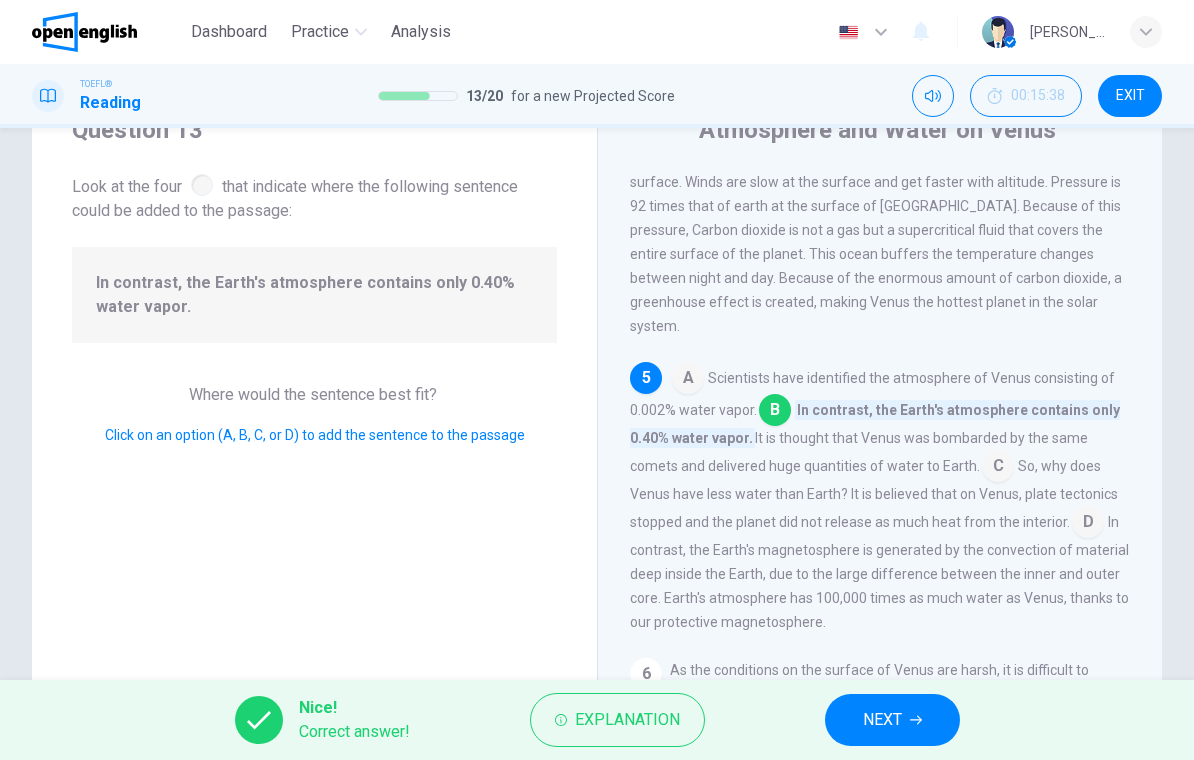click on "NEXT" at bounding box center (892, 720) 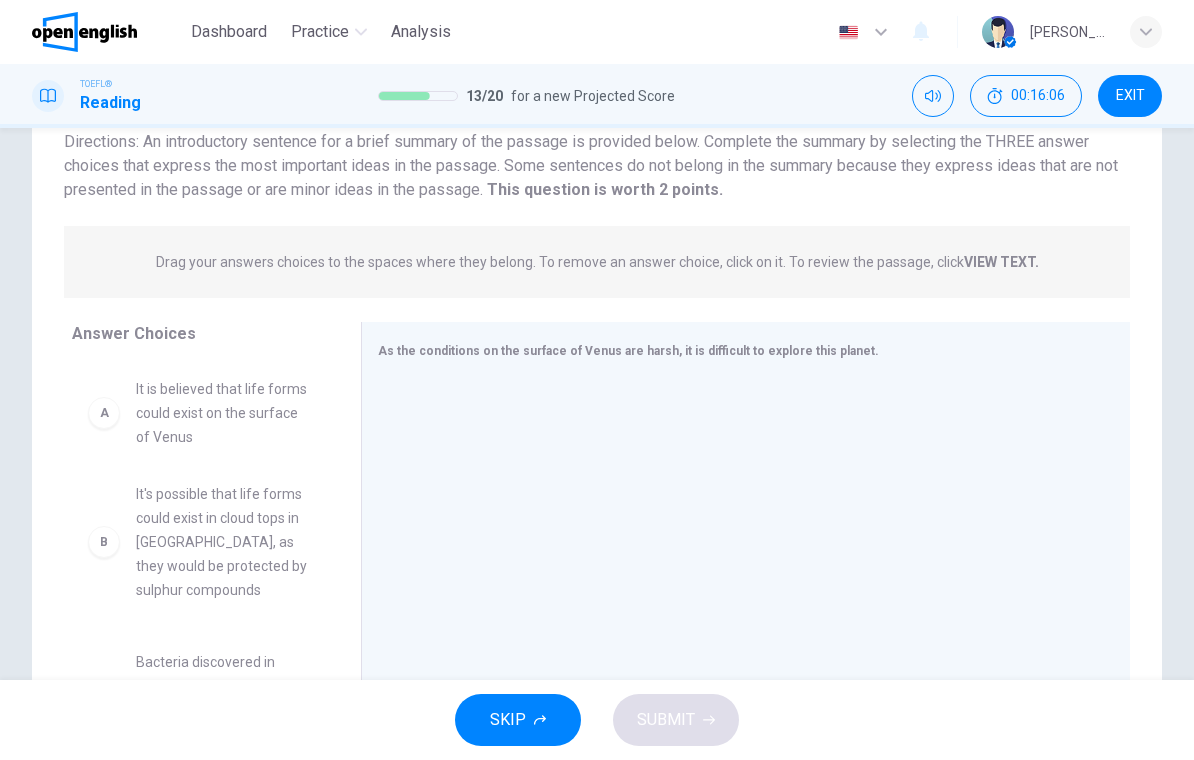 scroll, scrollTop: 175, scrollLeft: 0, axis: vertical 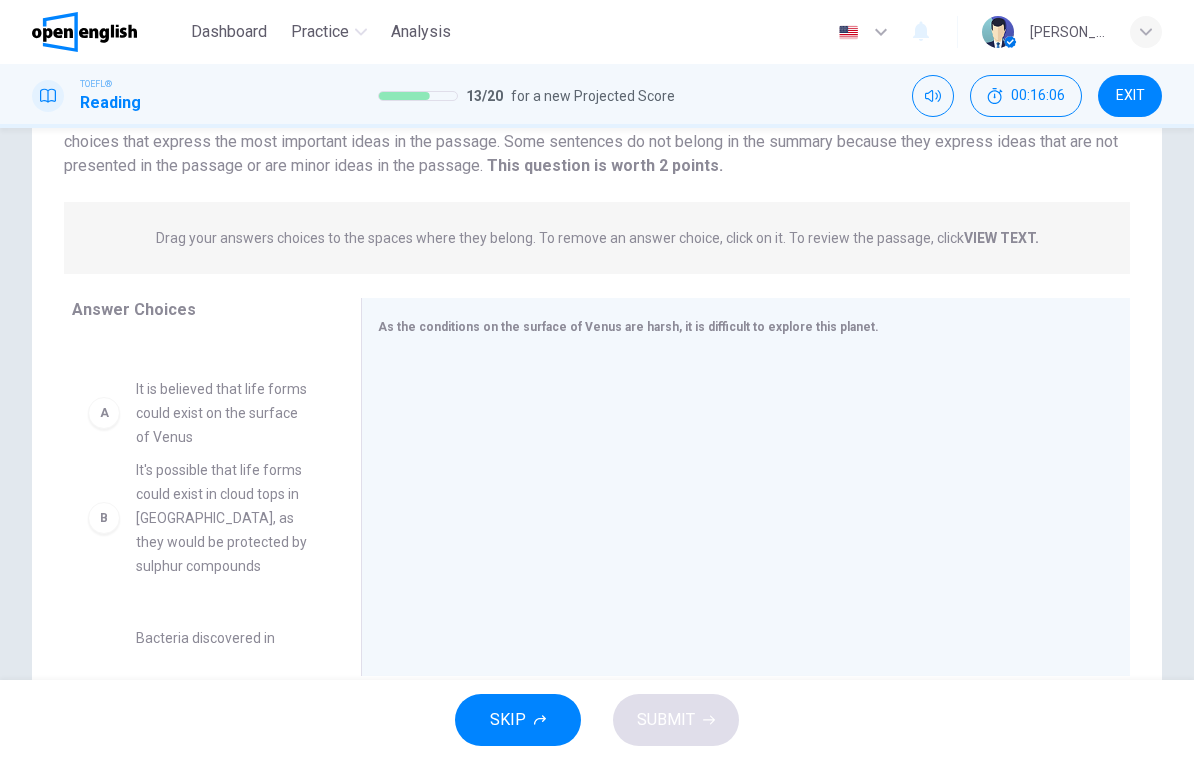 click on "B It's possible that life forms could exist in cloud tops in [GEOGRAPHIC_DATA], as they would be protected by sulphur compounds C Bacteria discovered in [GEOGRAPHIC_DATA] may have been transported by solar winds to Earth from Venus D It's been proposed by scientists that a solar wind transported the bacteria to Earth from [GEOGRAPHIC_DATA] E Due to the harsh conditions on Venus, it's impossible that life forms could exist on this planet F It was proven that bacteria from [GEOGRAPHIC_DATA] was transported to the upper atmosphere of Earth" at bounding box center (200, 492) 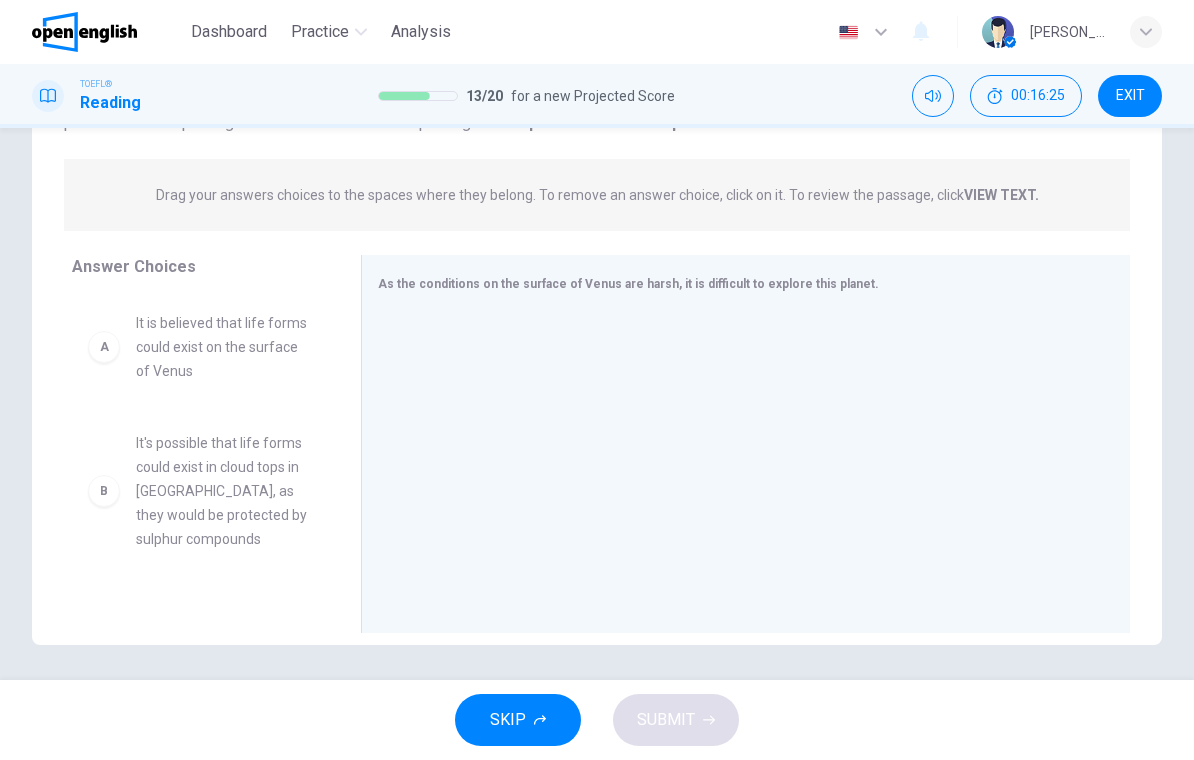 scroll, scrollTop: 217, scrollLeft: 0, axis: vertical 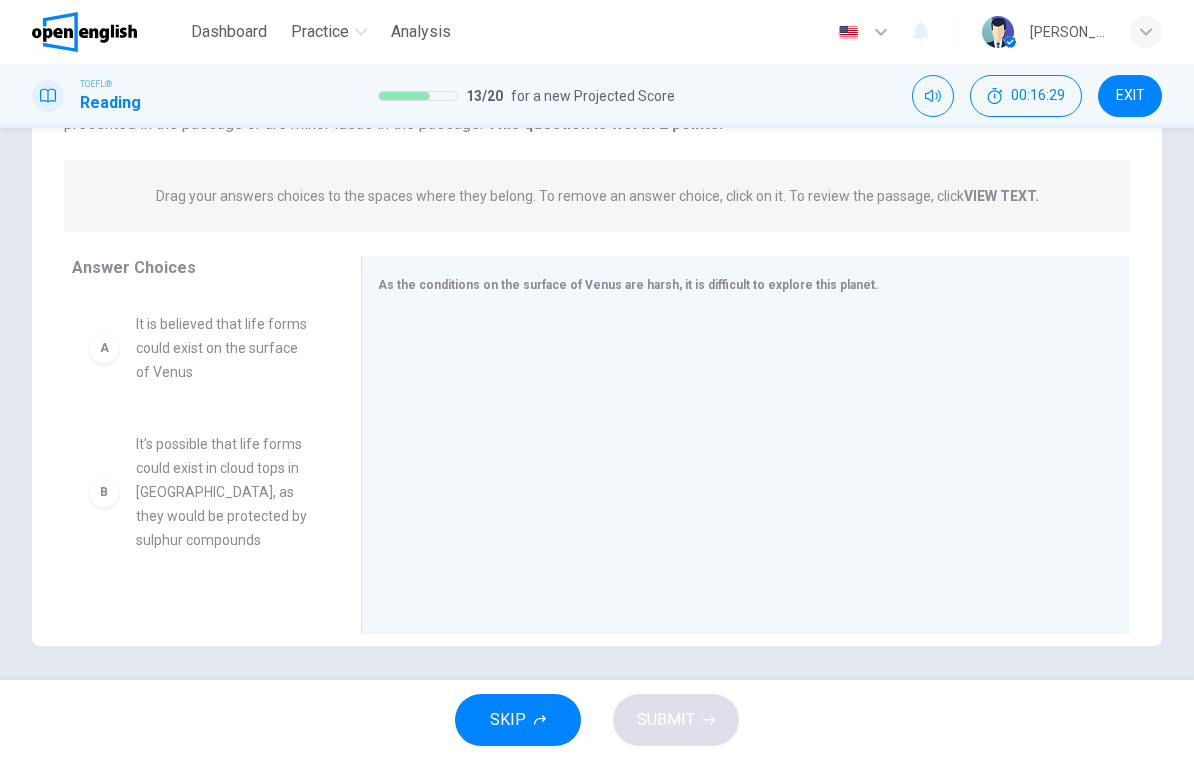 click on "B It's possible that life forms could exist in cloud tops in [GEOGRAPHIC_DATA], as they would be protected by sulphur compounds" at bounding box center [200, 492] 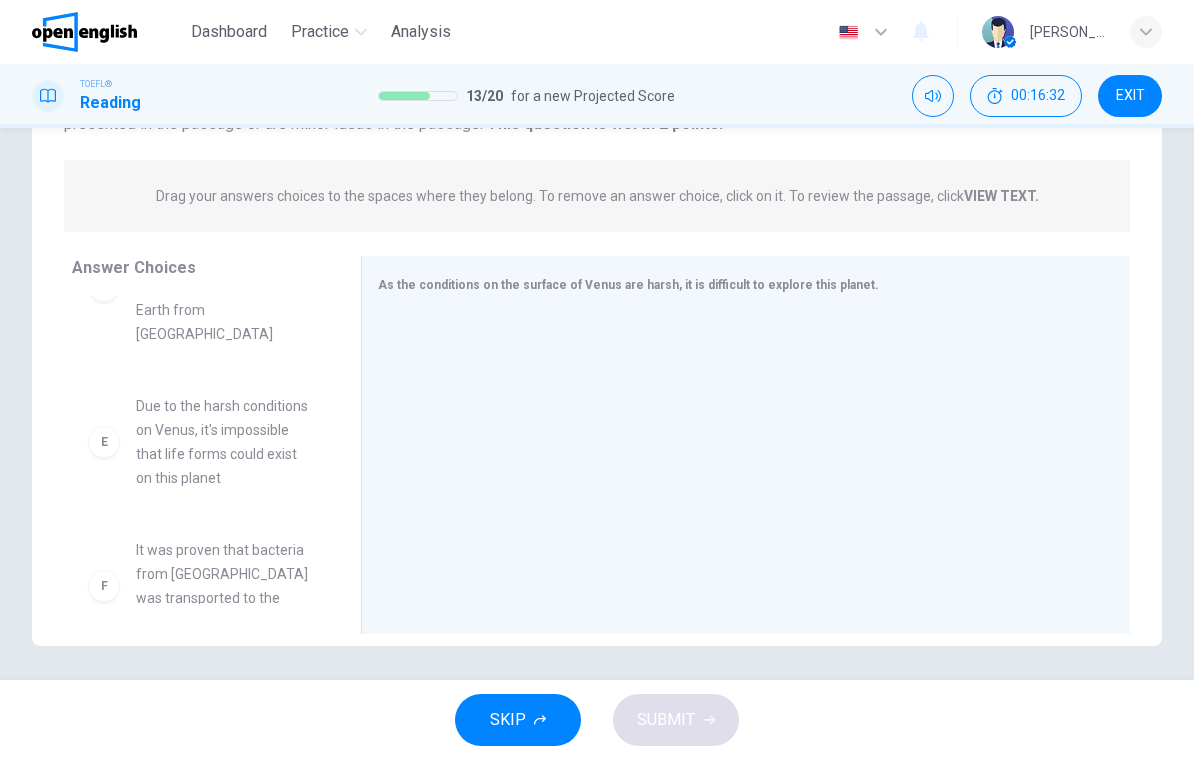 scroll, scrollTop: 540, scrollLeft: 0, axis: vertical 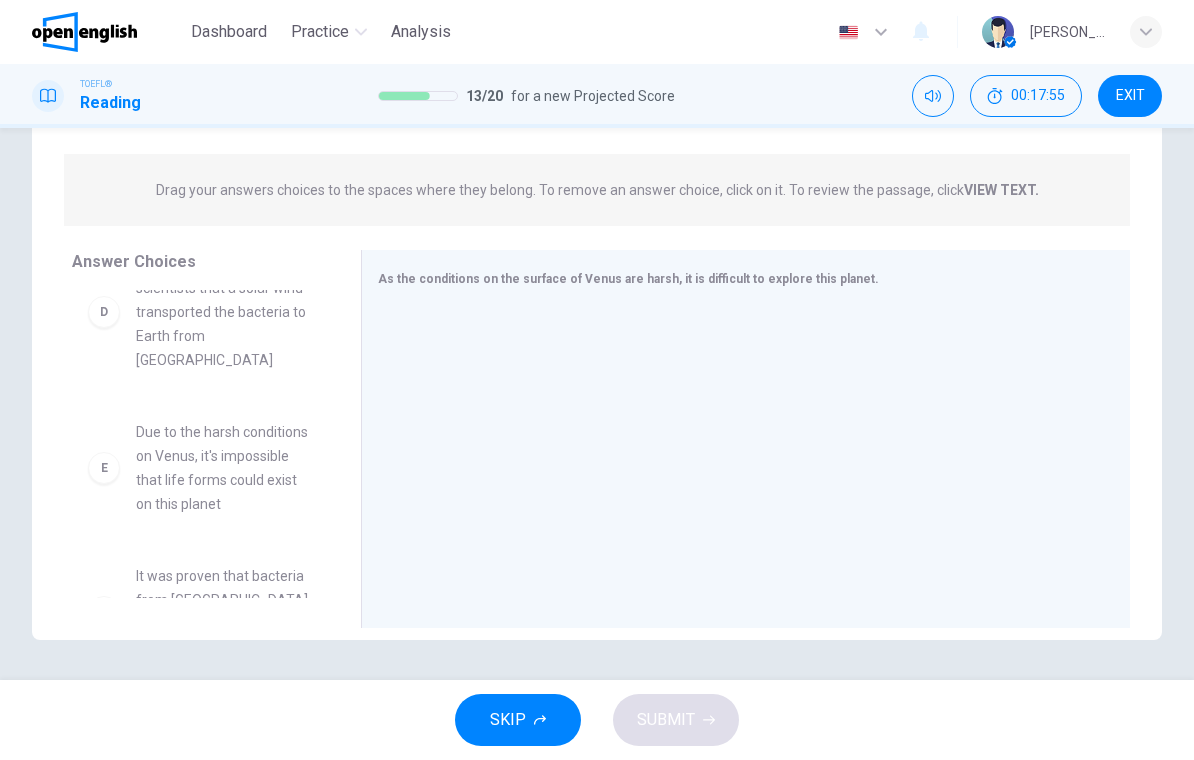 click on "Due to the harsh conditions on Venus, it's impossible that life forms could exist on this planet" at bounding box center [224, 468] 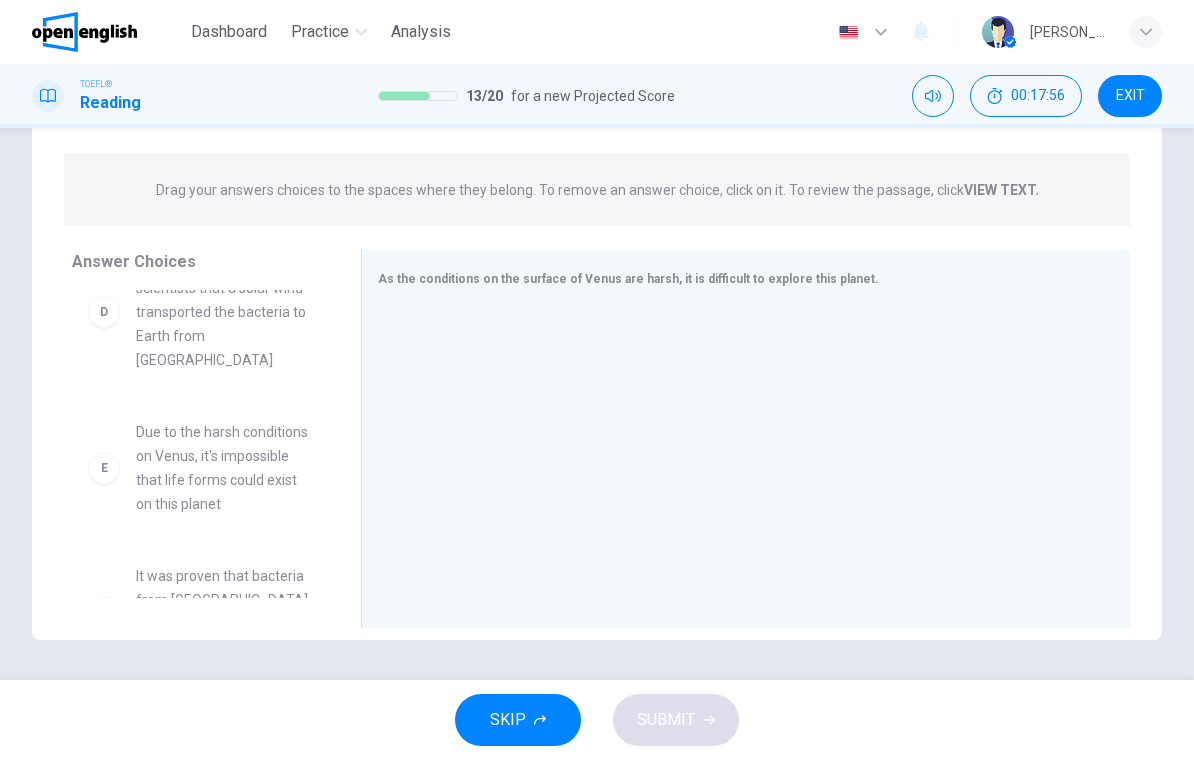 click on "E Due to the harsh conditions on Venus, it's impossible that life forms could exist on this planet" at bounding box center [200, 468] 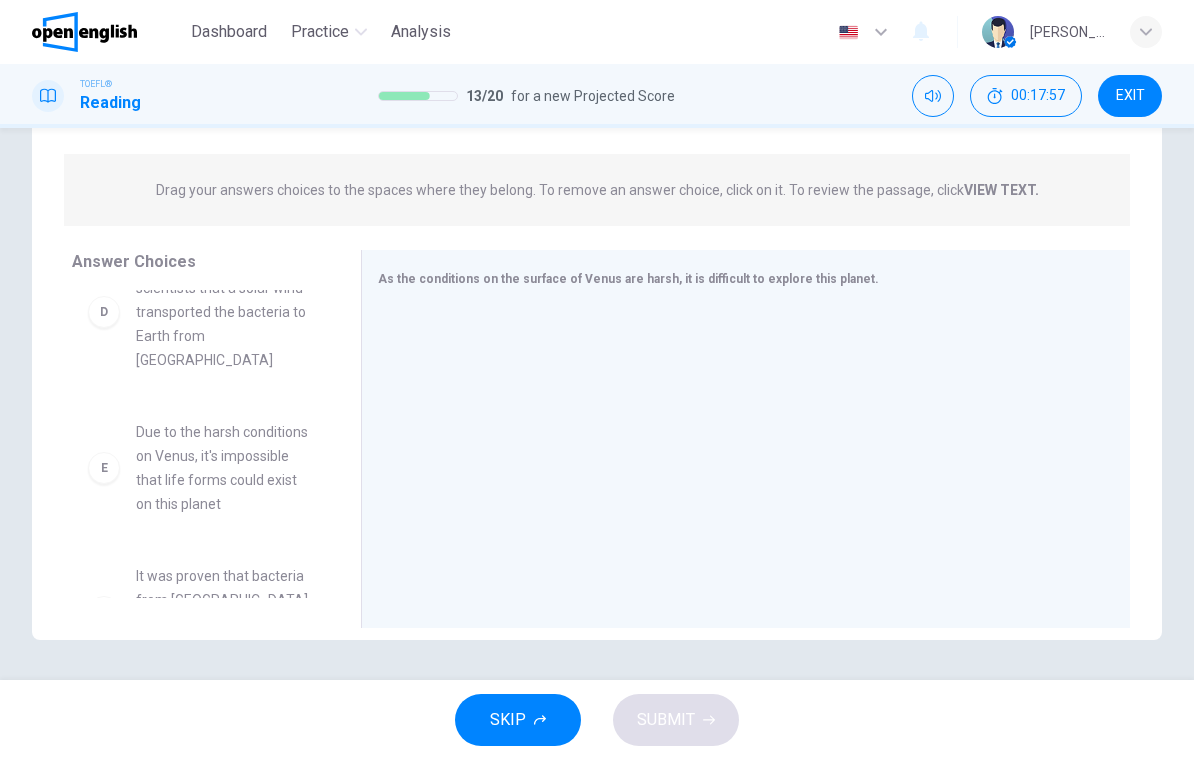 click on "E" at bounding box center (104, 468) 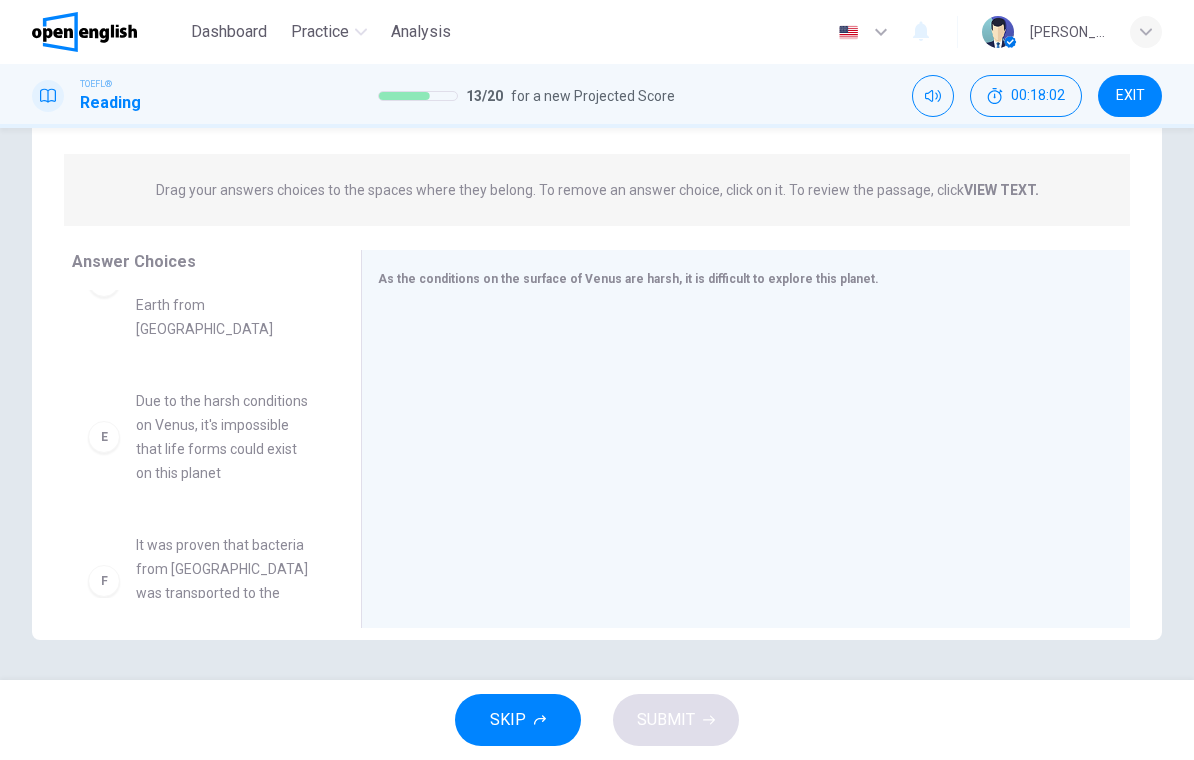 scroll, scrollTop: 540, scrollLeft: 0, axis: vertical 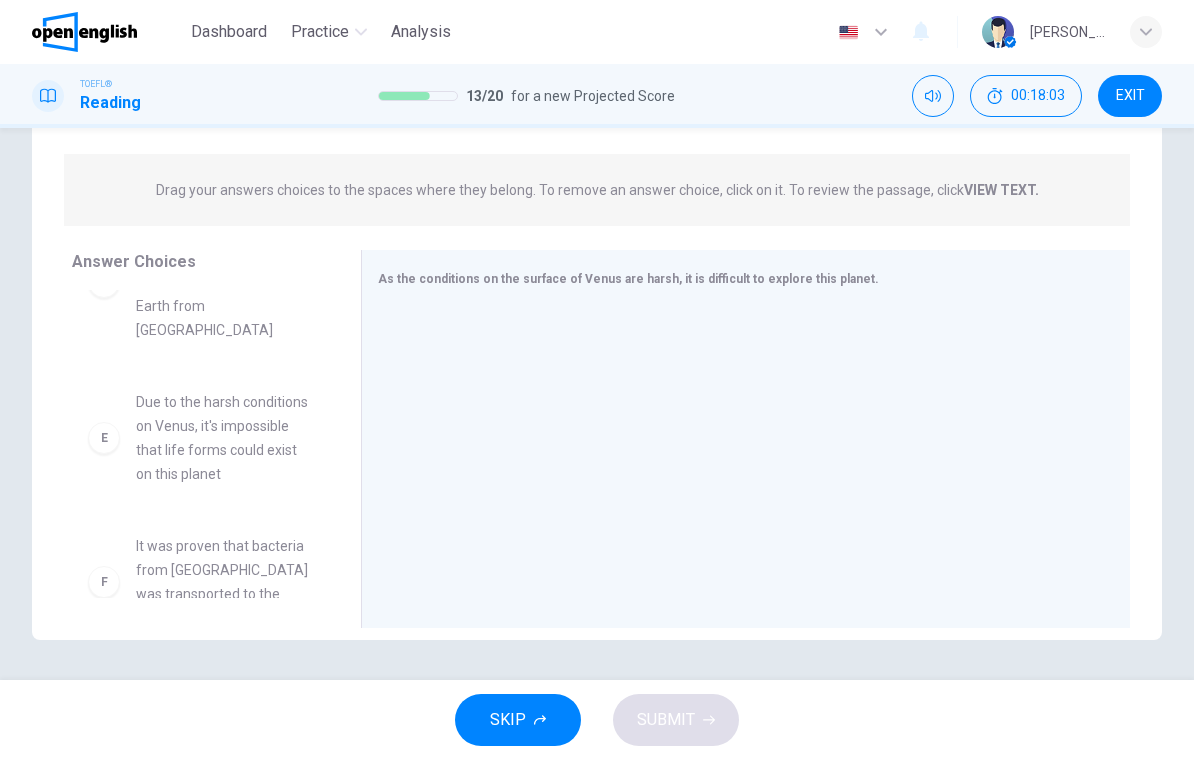 click on "E" at bounding box center [104, 438] 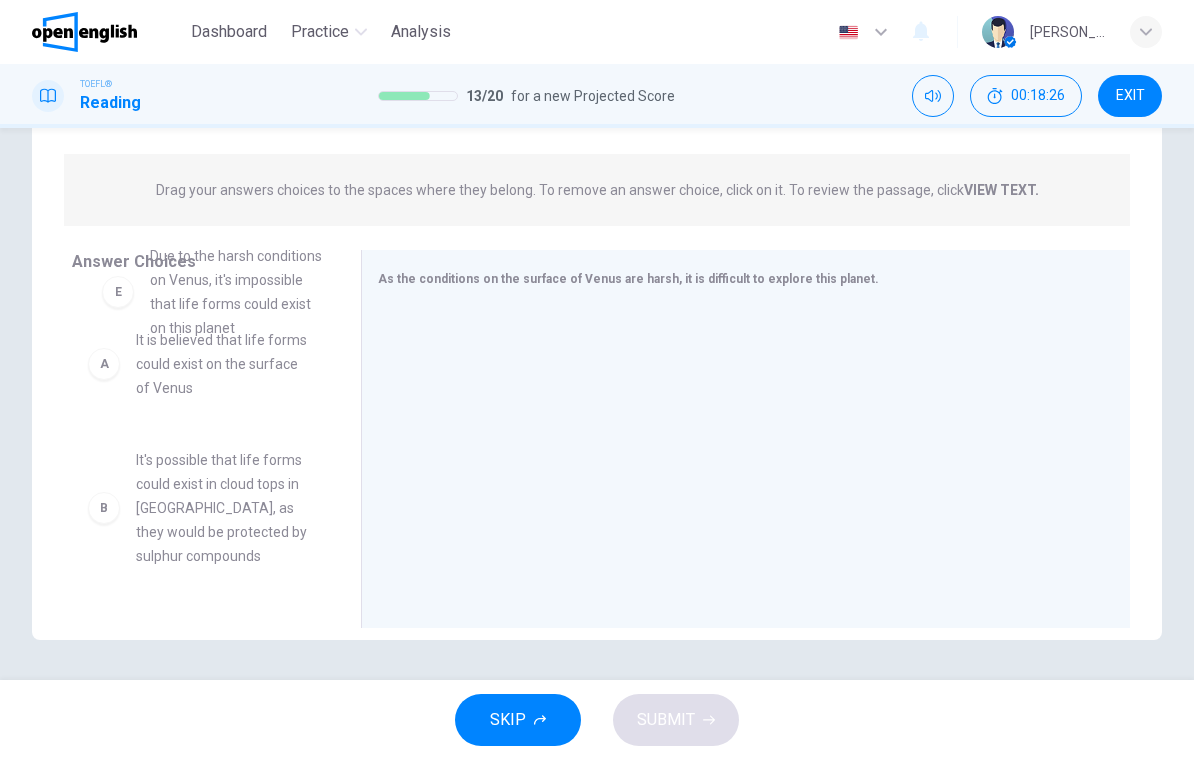 scroll, scrollTop: 0, scrollLeft: 0, axis: both 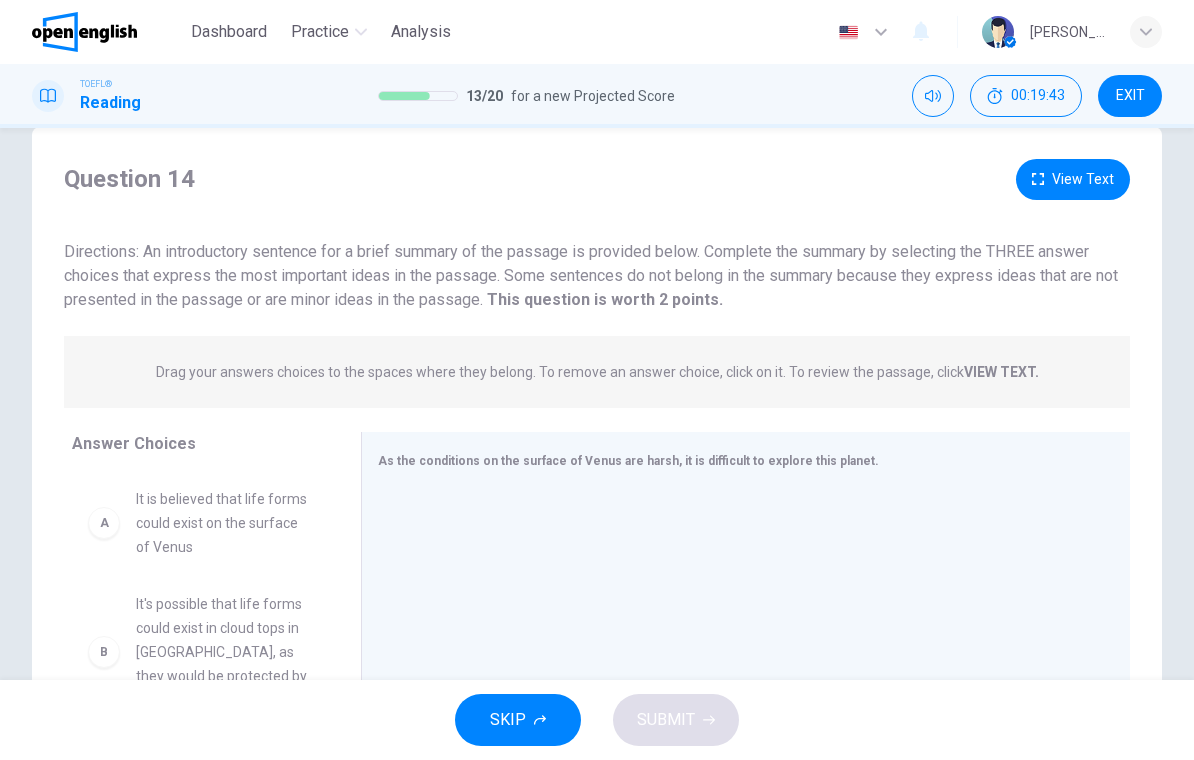 click on "B It's possible that life forms could exist in cloud tops in [GEOGRAPHIC_DATA], as they would be protected by sulphur compounds C Bacteria discovered in [GEOGRAPHIC_DATA] may have been transported by solar winds to Earth from Venus D It's been proposed by scientists that a solar wind transported the bacteria to Earth from [GEOGRAPHIC_DATA] E Due to the harsh conditions on Venus, it's impossible that life forms could exist on this planet F It was proven that bacteria from [GEOGRAPHIC_DATA] was transported to the upper atmosphere of Earth" at bounding box center [200, 626] 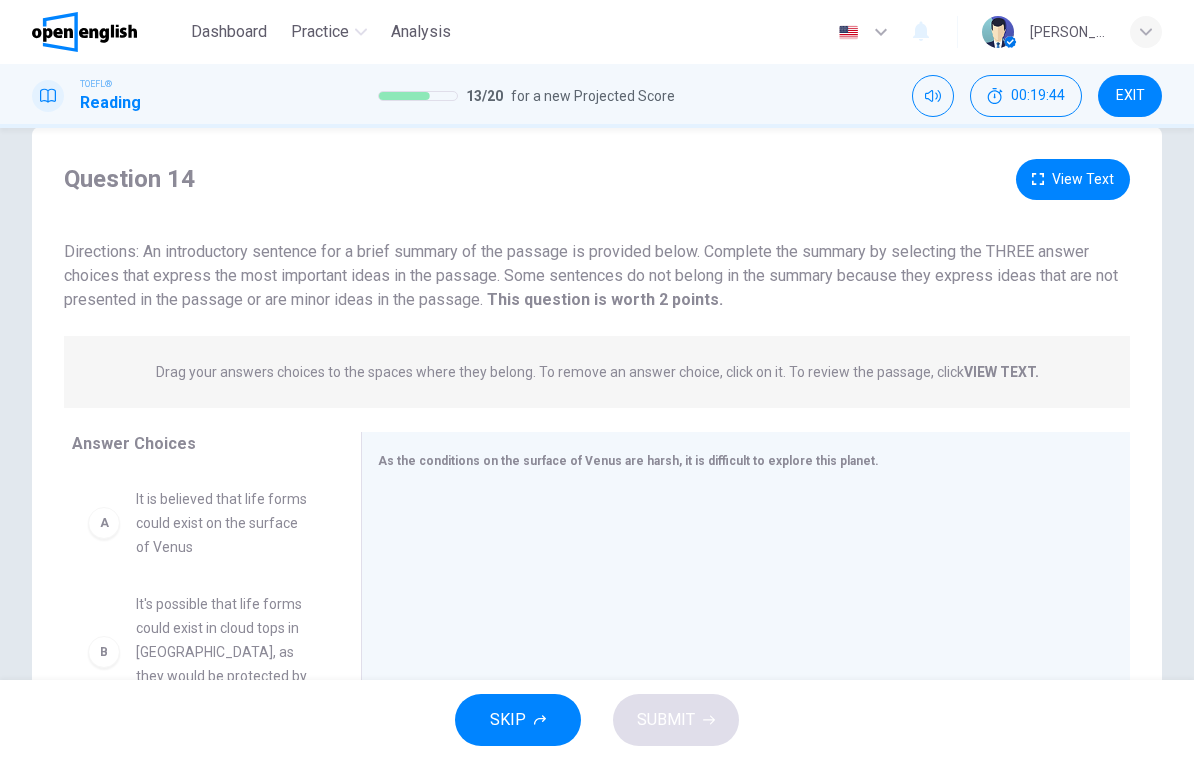 click on "B It's possible that life forms could exist in cloud tops in [GEOGRAPHIC_DATA], as they would be protected by sulphur compounds C Bacteria discovered in [GEOGRAPHIC_DATA] may have been transported by solar winds to Earth from Venus D It's been proposed by scientists that a solar wind transported the bacteria to Earth from [GEOGRAPHIC_DATA] E Due to the harsh conditions on Venus, it's impossible that life forms could exist on this planet F It was proven that bacteria from [GEOGRAPHIC_DATA] was transported to the upper atmosphere of Earth" at bounding box center (200, 626) 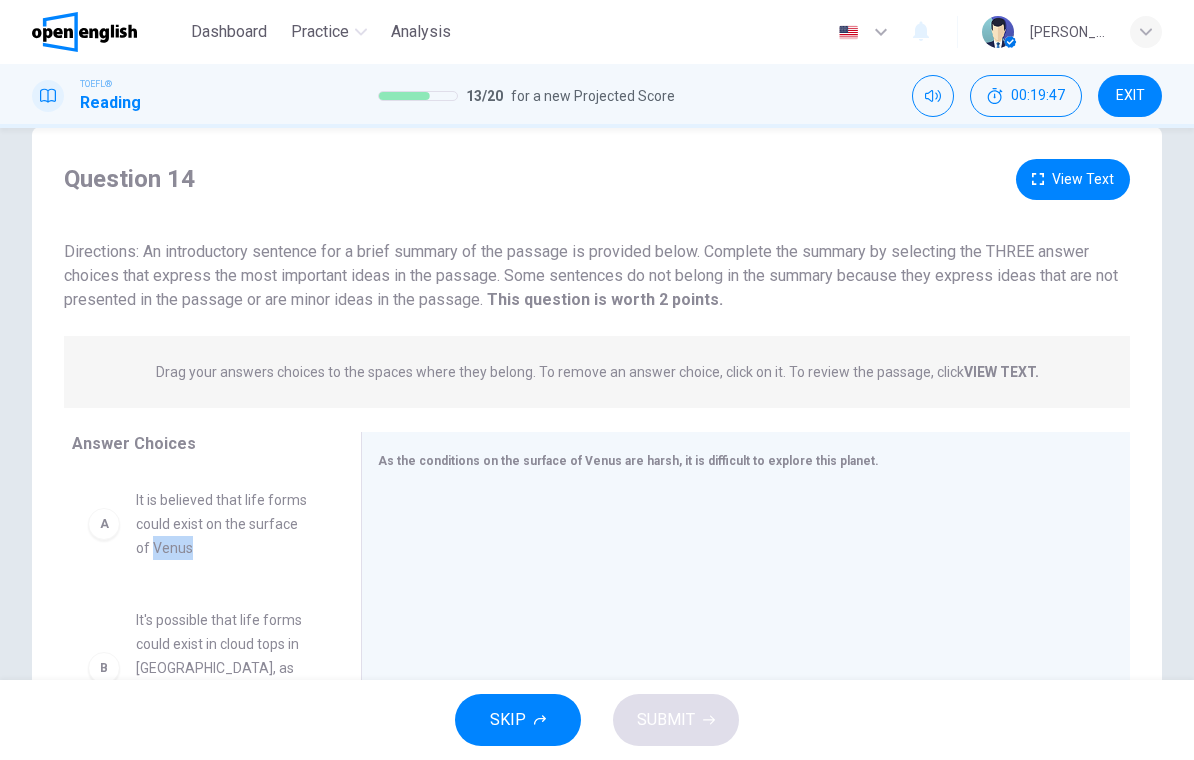 click on "A It is believed that life forms could exist on the surface of Venus" at bounding box center [200, 524] 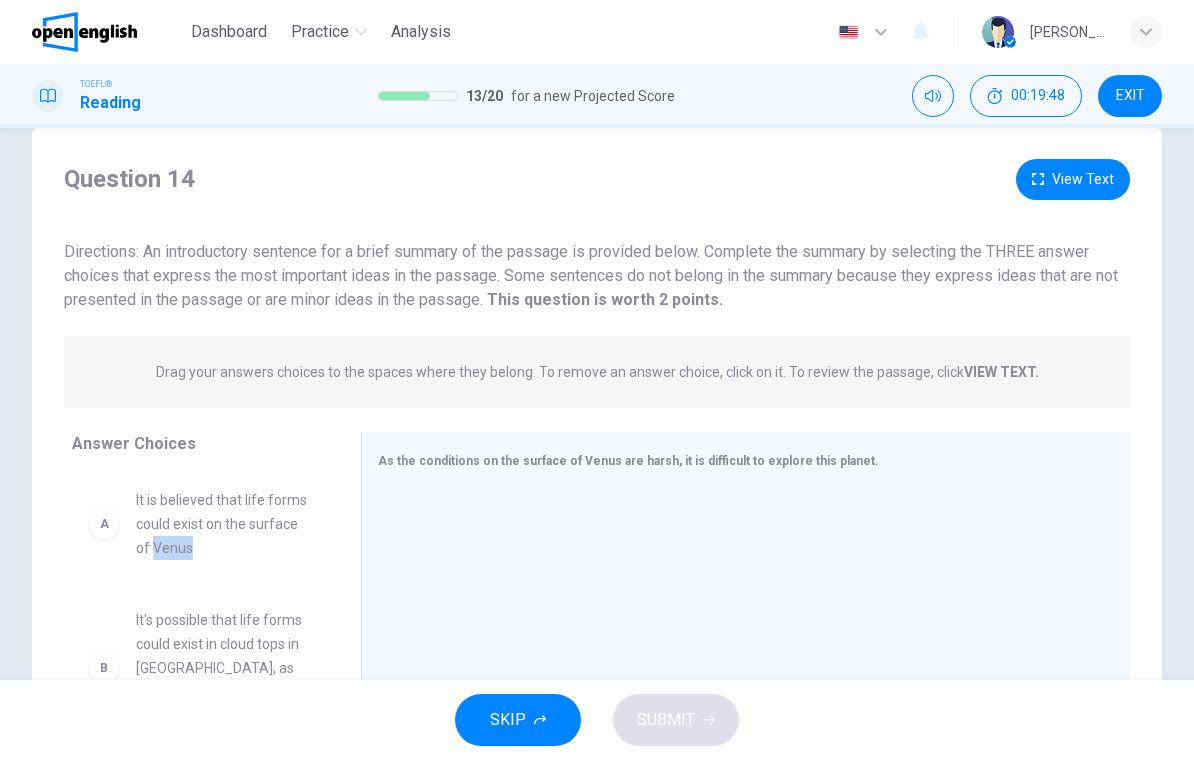 click on "It's possible that life forms could exist in cloud tops in [GEOGRAPHIC_DATA], as they would be protected by sulphur compounds" at bounding box center (224, 668) 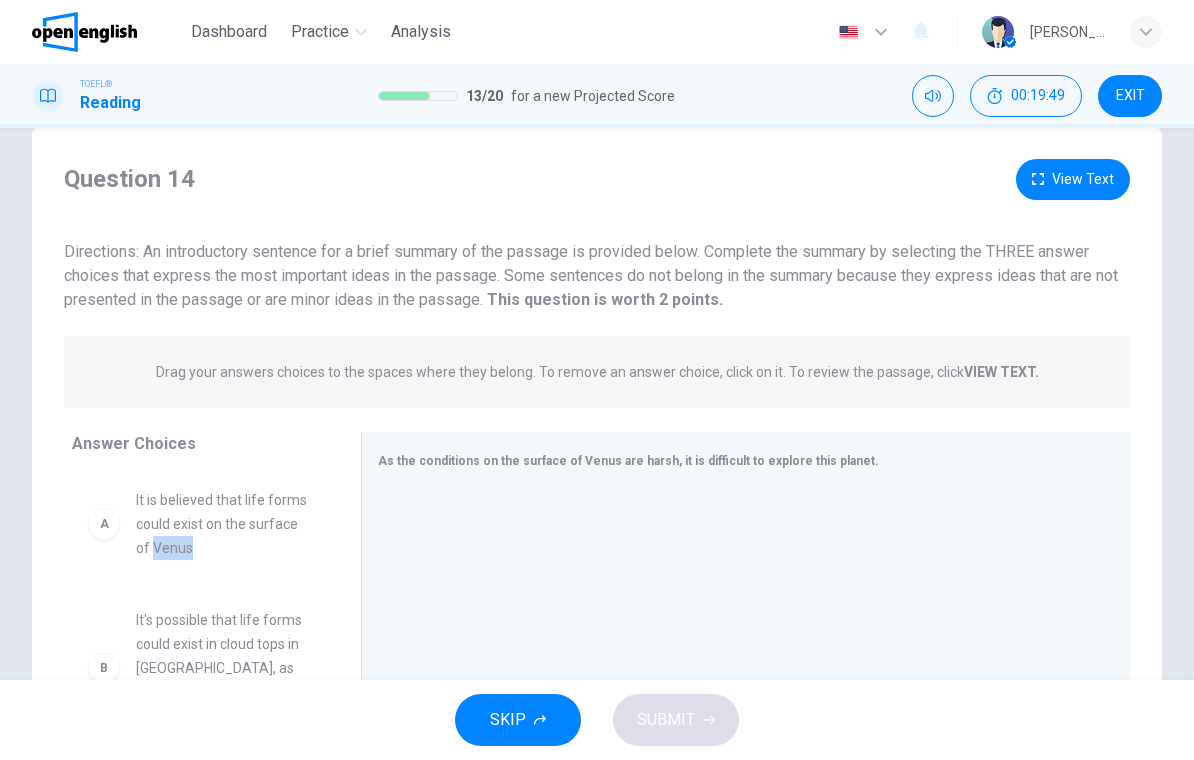 click on "Directions: An introductory sentence for a brief summary of the passage is provided below. Complete the summary by selecting the THREE answer choices that express the most important ideas in the passage. Some sentences do not belong in the summary because they express ideas that are not presented in the passage or are minor ideas in the passage.   This question is worth 2 points. This question is worth 2 points." at bounding box center [597, 276] 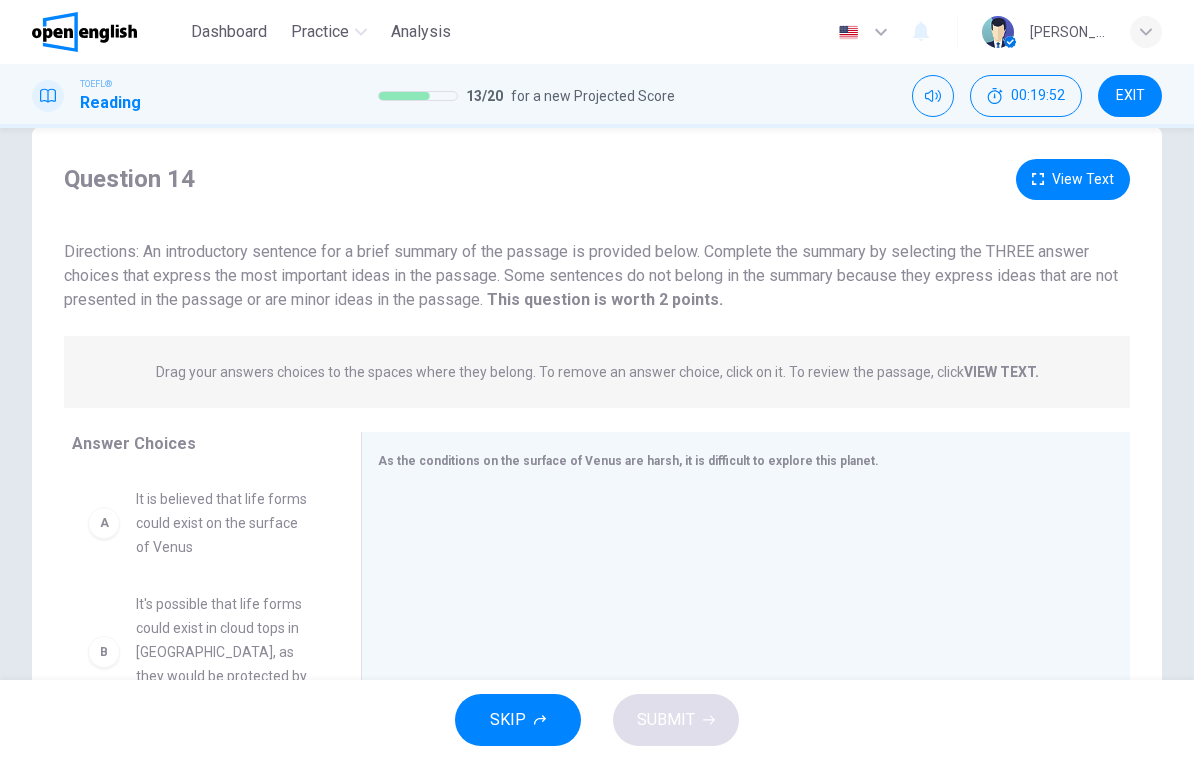 scroll, scrollTop: 32, scrollLeft: 0, axis: vertical 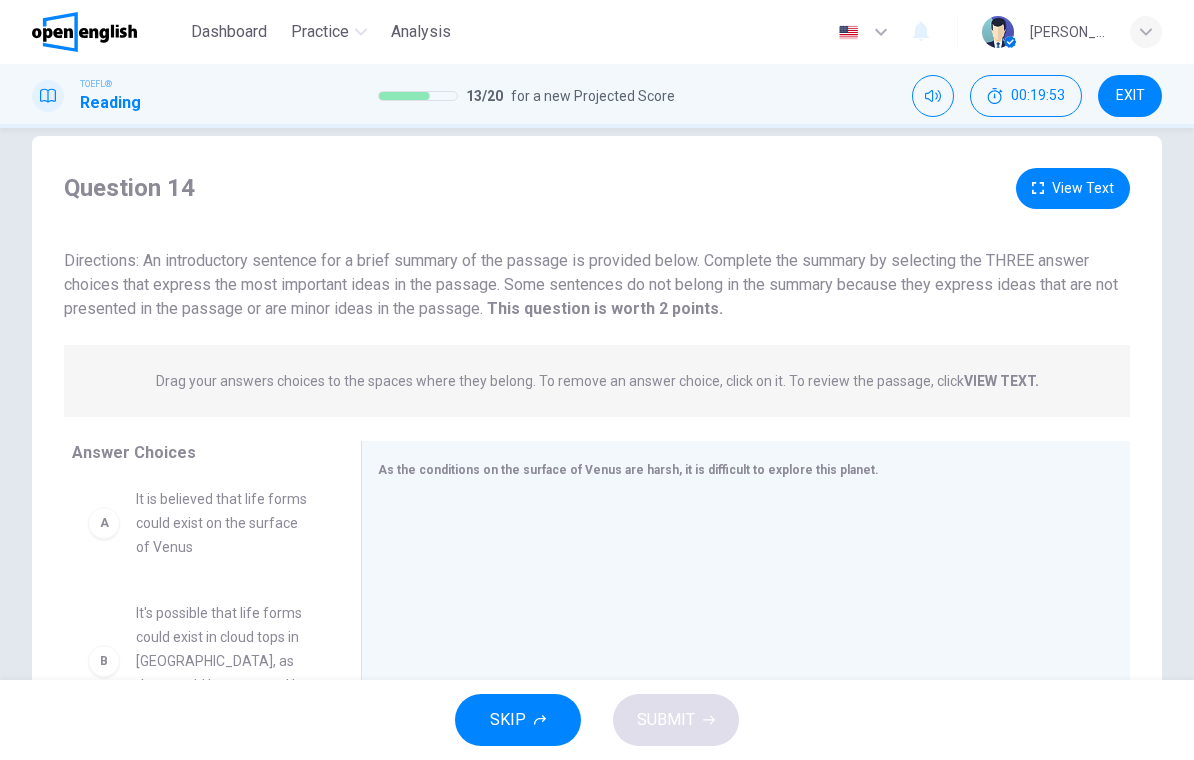 click on "B It's possible that life forms could exist in cloud tops in [GEOGRAPHIC_DATA], as they would be protected by sulphur compounds C Bacteria discovered in [GEOGRAPHIC_DATA] may have been transported by solar winds to Earth from Venus D It's been proposed by scientists that a solar wind transported the bacteria to Earth from [GEOGRAPHIC_DATA] E Due to the harsh conditions on Venus, it's impossible that life forms could exist on this planet F It was proven that bacteria from [GEOGRAPHIC_DATA] was transported to the upper atmosphere of Earth" at bounding box center [200, 635] 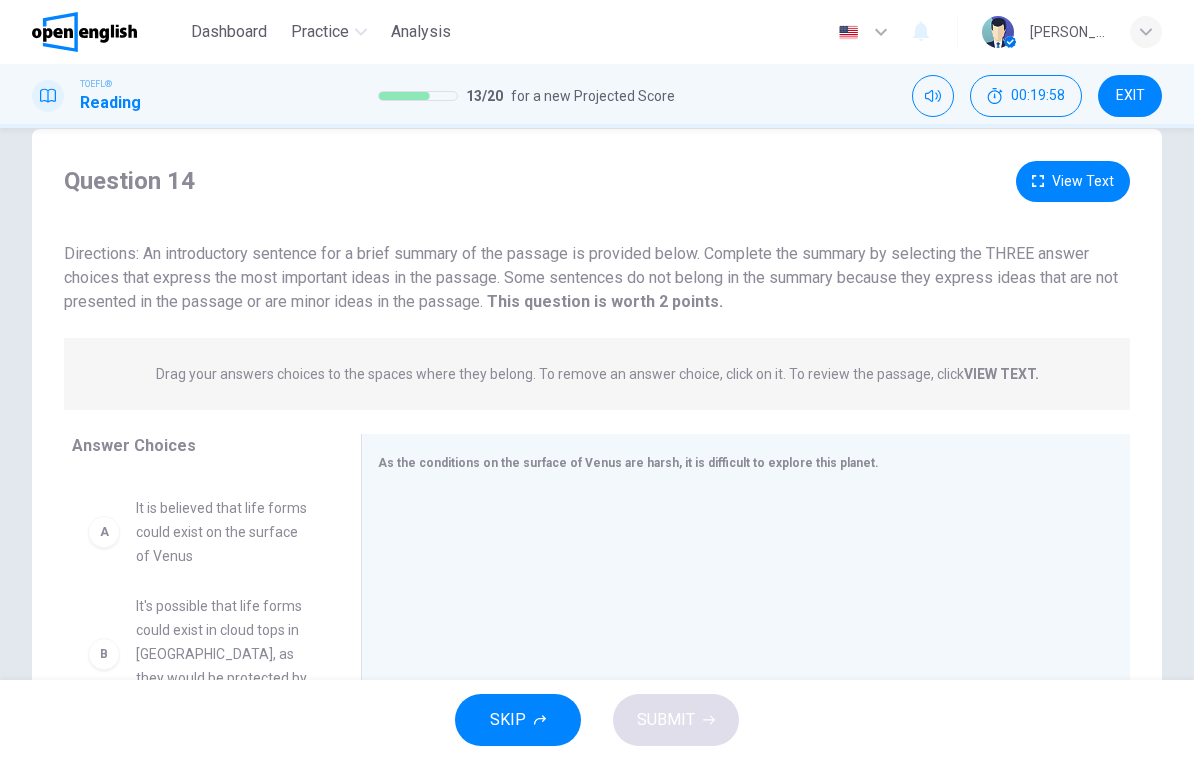 scroll, scrollTop: 35, scrollLeft: 0, axis: vertical 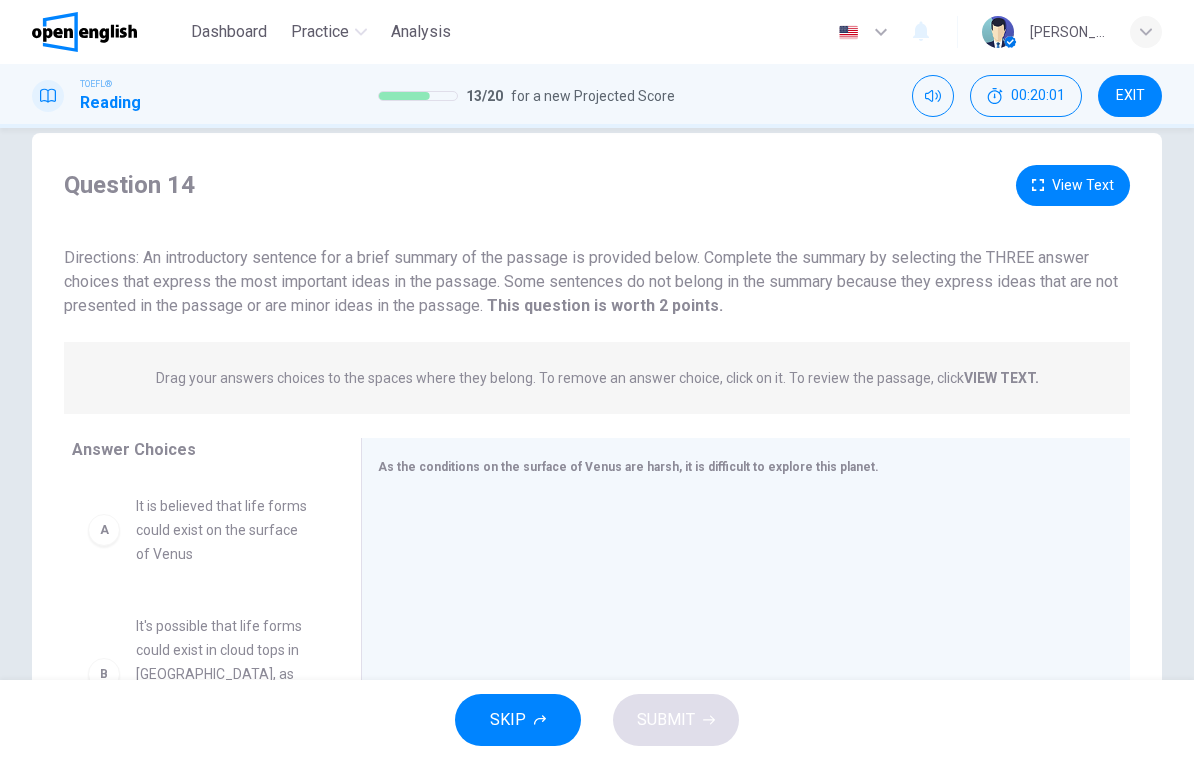 click on "View Text" at bounding box center (1073, 185) 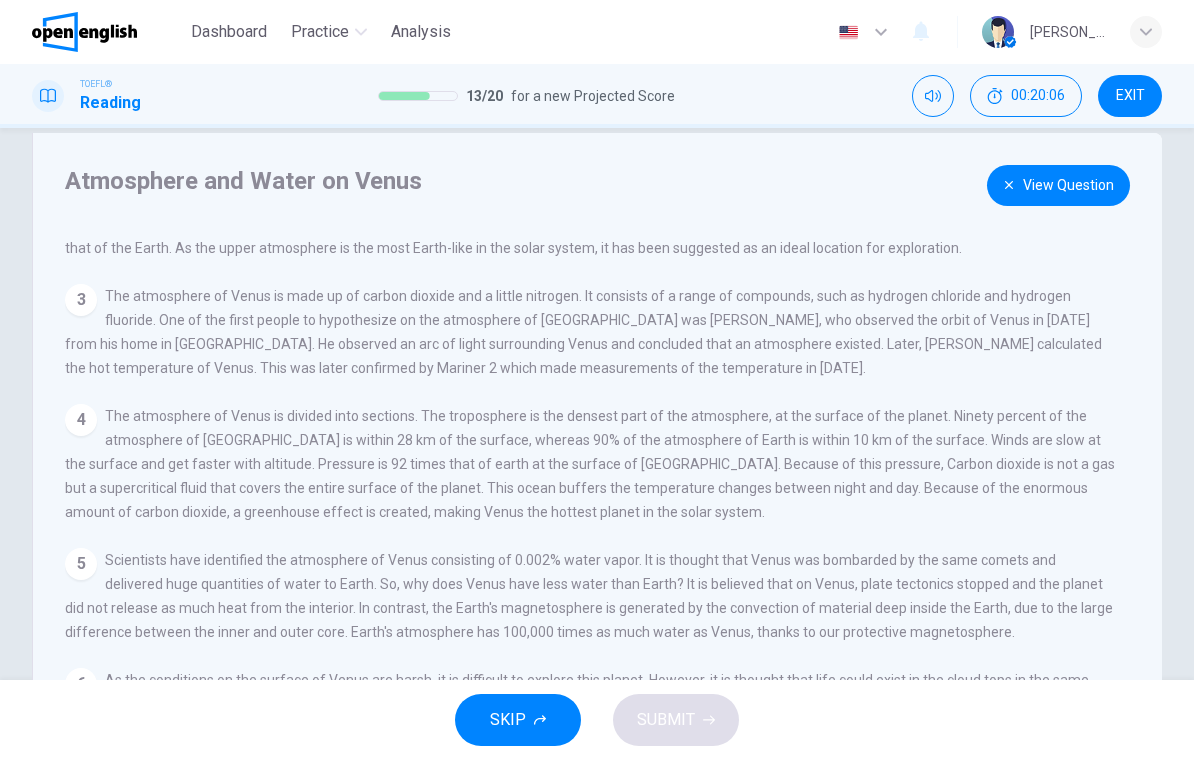 scroll, scrollTop: 169, scrollLeft: 0, axis: vertical 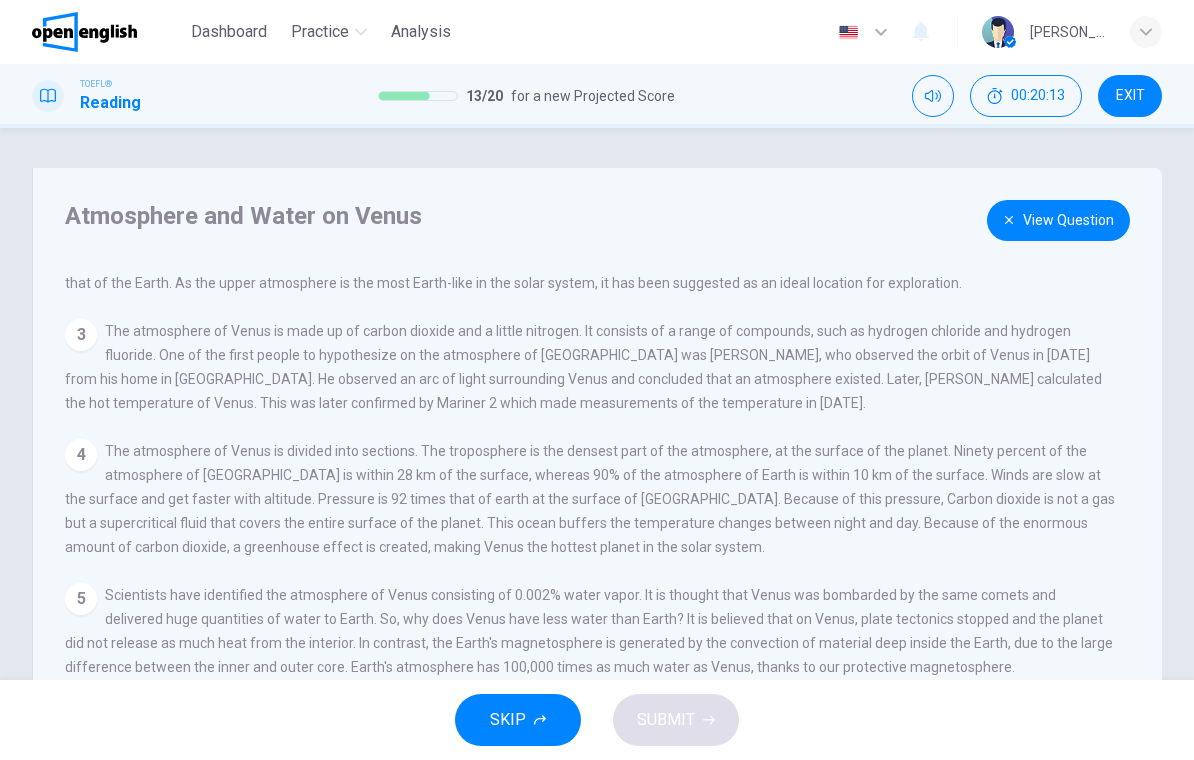 click on "Atmosphere and Water on Venus View Question 1 The temperature of Venus is 467 degrees Celsius; the atmosphere of Venus is hotter and denser than that of Earth. The atmosphere comprises carbon dioxide, nitrogen and sulphuric acid. It rotates the planet [DATE] and its winds move up to 60 times the speed of the rotation of Venus. Venus does not have a magnetic field. The ionosphere separates the atmosphere and excludes the solar magnetic field. It has its own magnetic environment or induced magnetosphere. Water vapor and gasses are blown away. 2 It is thought that up to 4 billion years ago, the atmosphere of Venus had liquid water on the surface. With the evaporation of surface water and rise of gases, a greenhouse effect may have been caused. Despite the differences with earth, the pressure and temperature of the upper atmosphere is nearly the same as that of the Earth. As the upper atmosphere is the most Earth-like in the solar system, it has been suggested as an ideal location for exploration. 3 4 5 6" at bounding box center [597, 515] 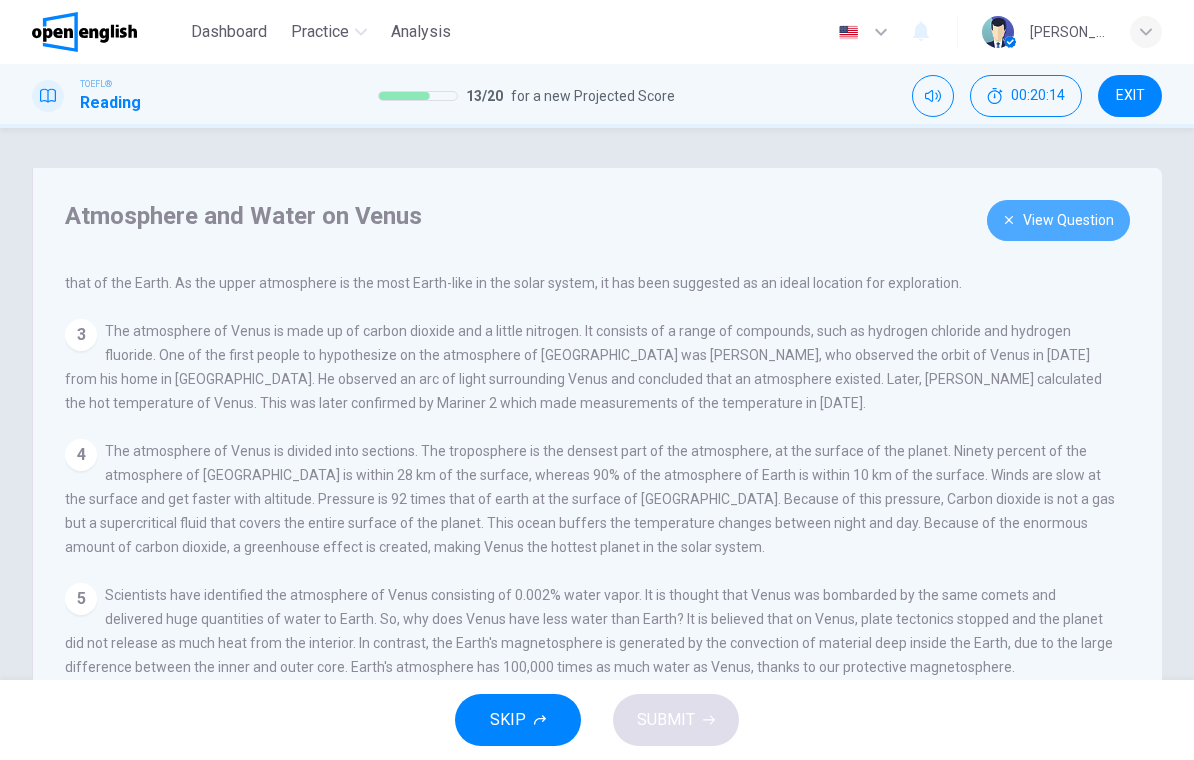 click on "View Question" at bounding box center (1058, 220) 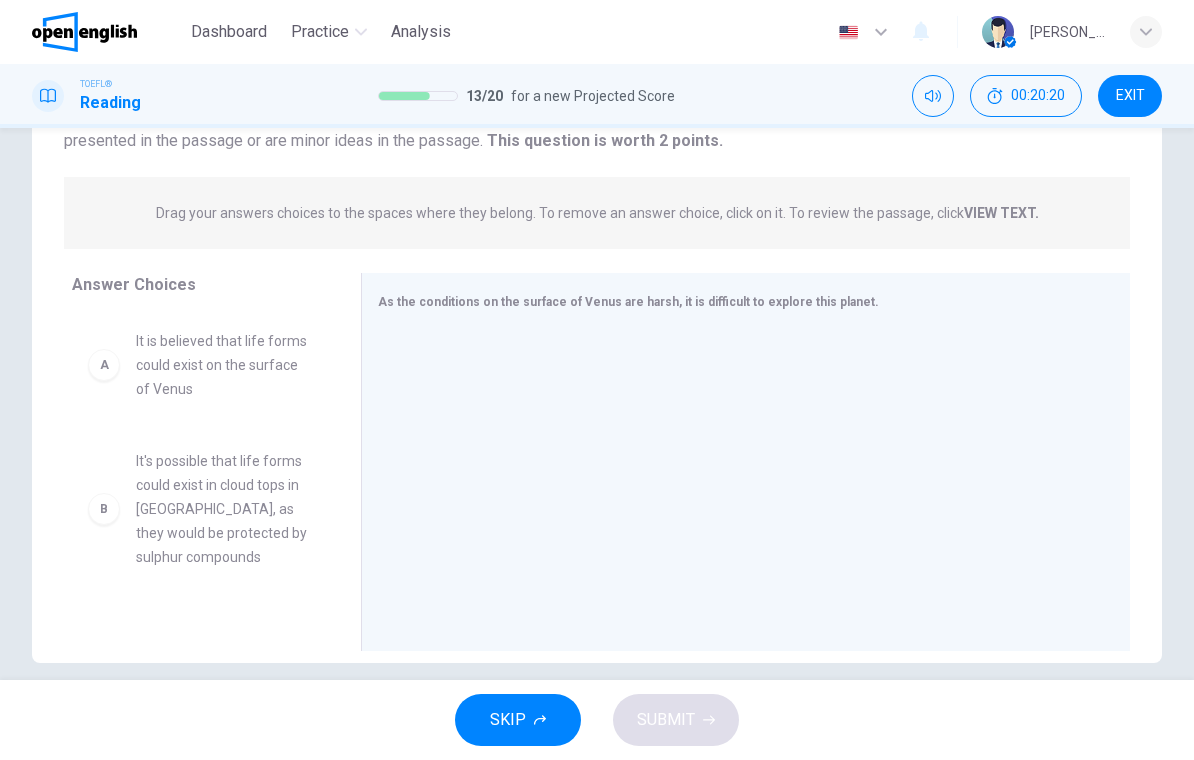 scroll, scrollTop: 201, scrollLeft: 0, axis: vertical 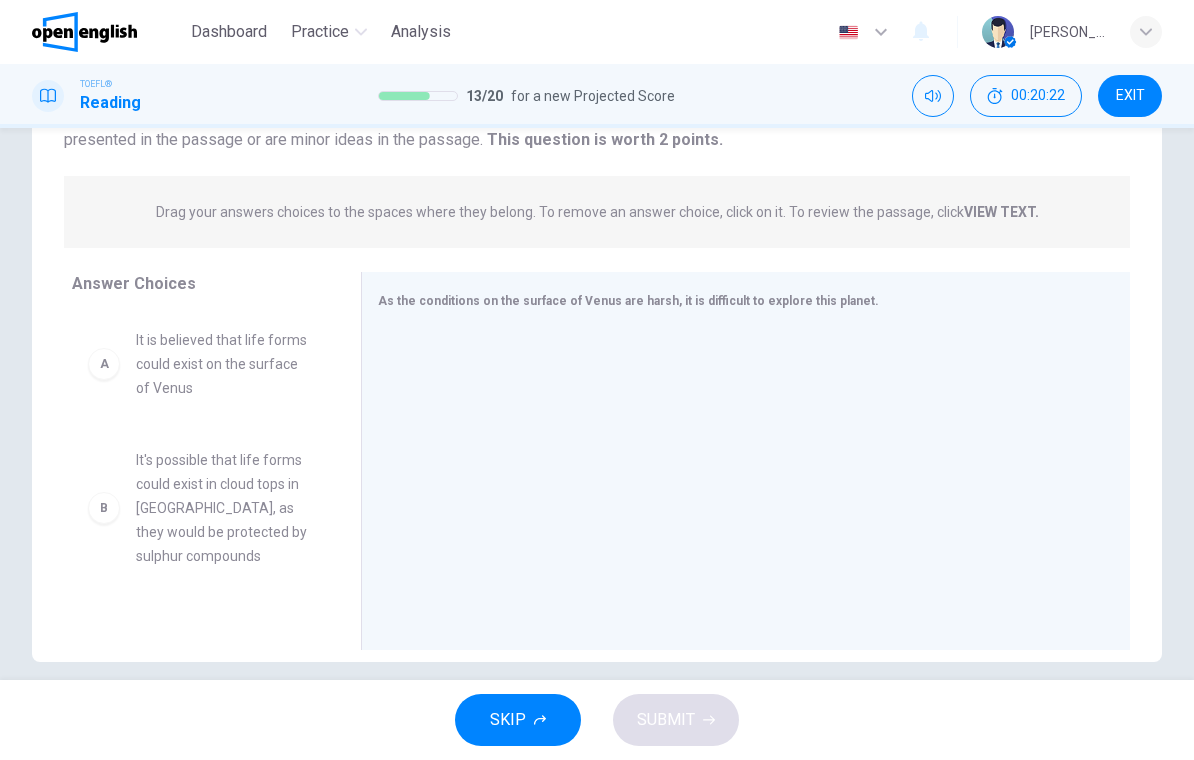 click on "A It is believed that life forms could exist on the surface of Venus" at bounding box center [200, 364] 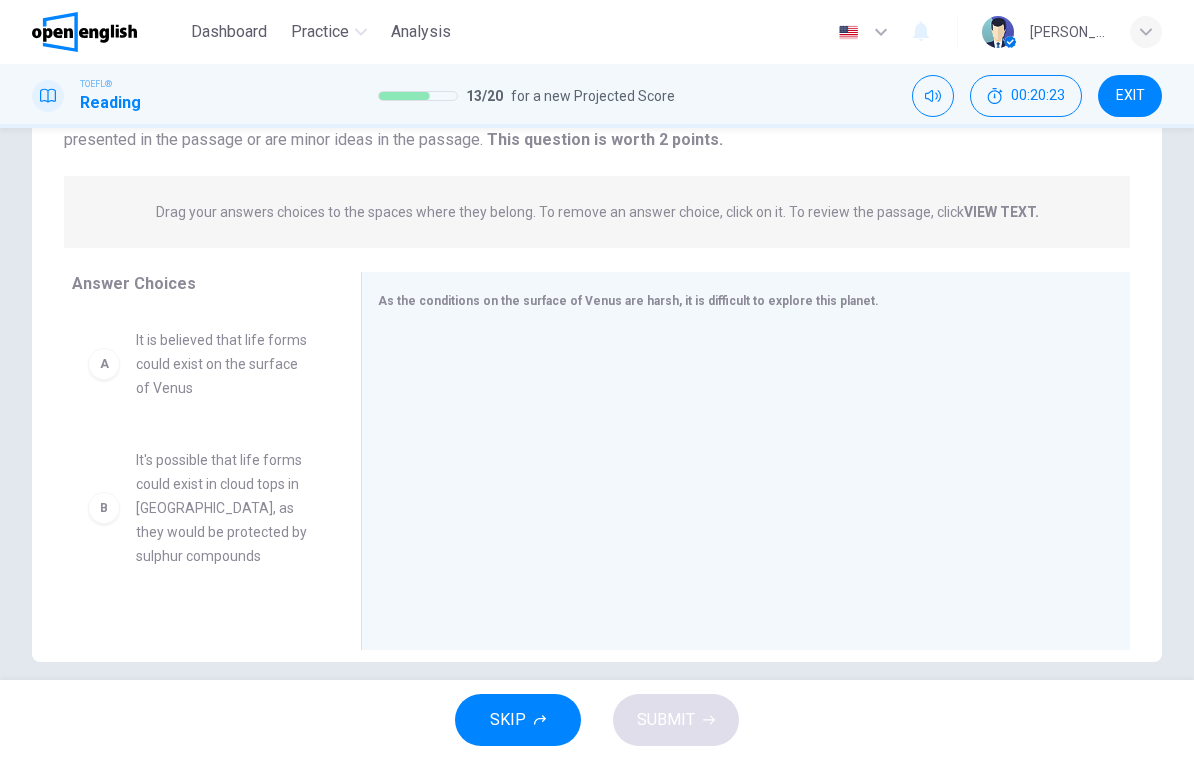 click on "A" at bounding box center [104, 364] 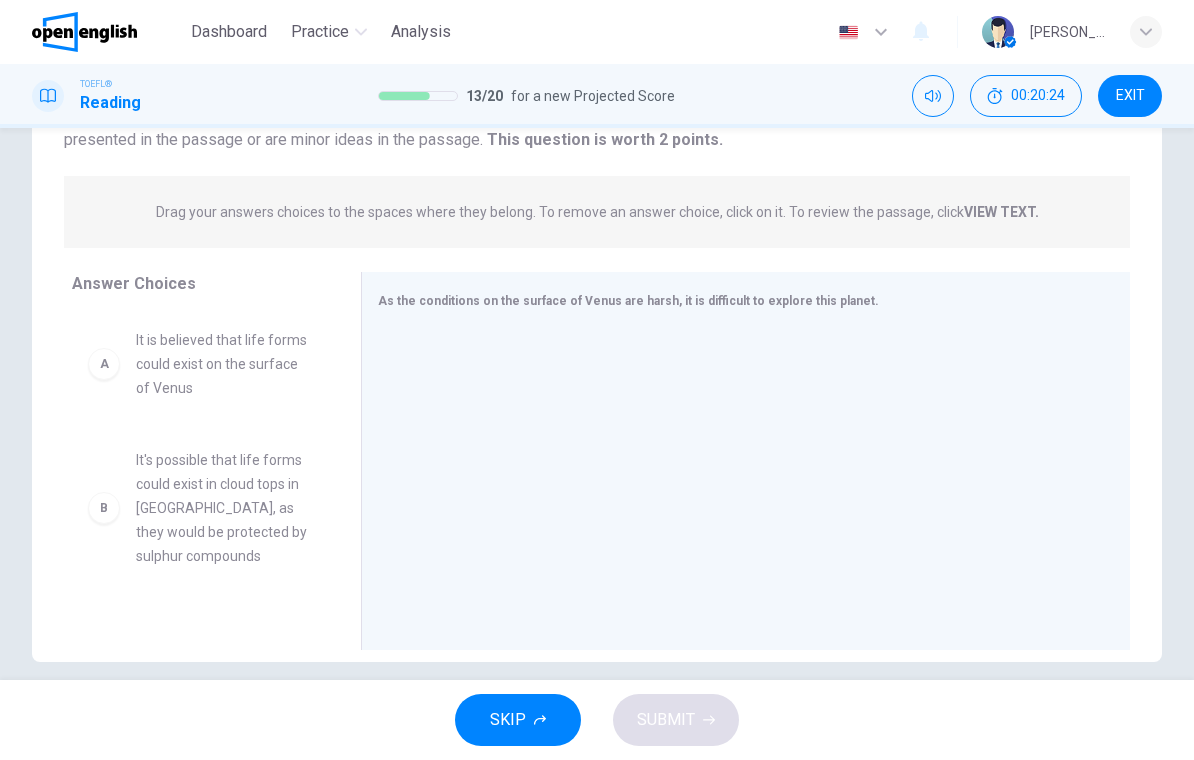 click on "A It is believed that life forms could exist on the surface of Venus" at bounding box center [200, 364] 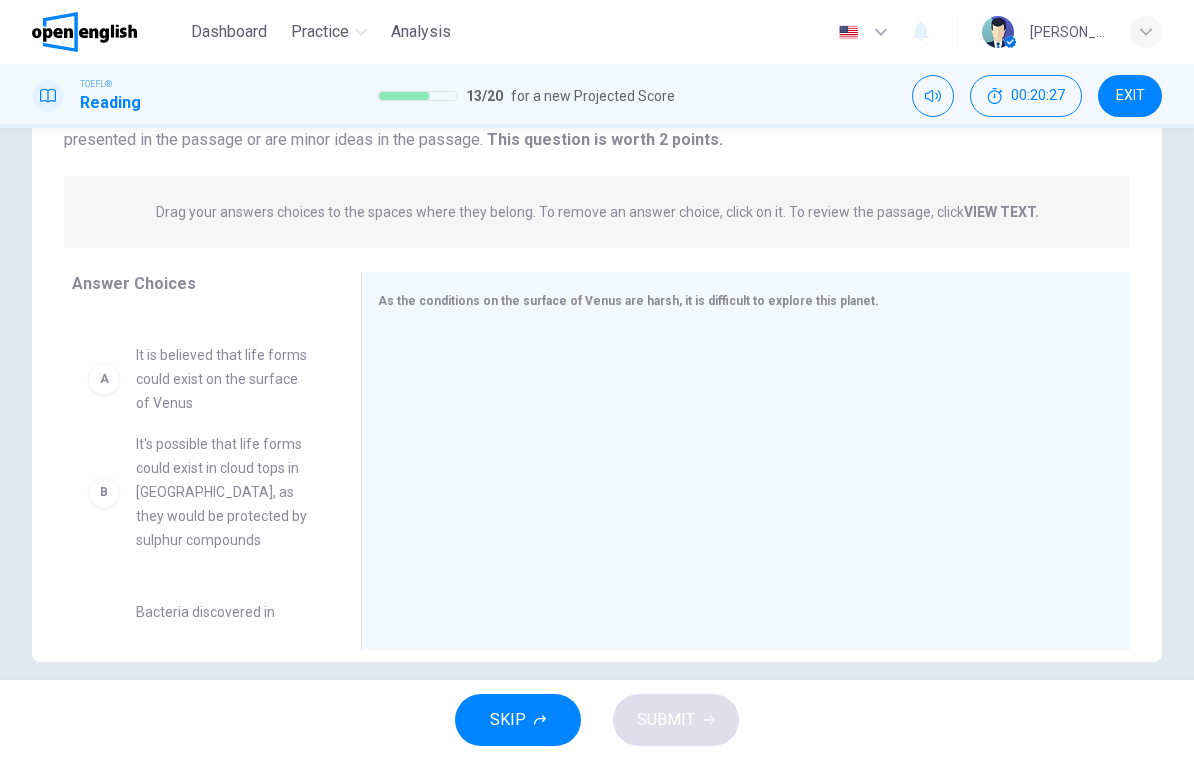 click on "B It's possible that life forms could exist in cloud tops in [GEOGRAPHIC_DATA], as they would be protected by sulphur compounds C Bacteria discovered in [GEOGRAPHIC_DATA] may have been transported by solar winds to Earth from Venus D It's been proposed by scientists that a solar wind transported the bacteria to Earth from [GEOGRAPHIC_DATA] E Due to the harsh conditions on Venus, it's impossible that life forms could exist on this planet F It was proven that bacteria from [GEOGRAPHIC_DATA] was transported to the upper atmosphere of Earth" at bounding box center (200, 466) 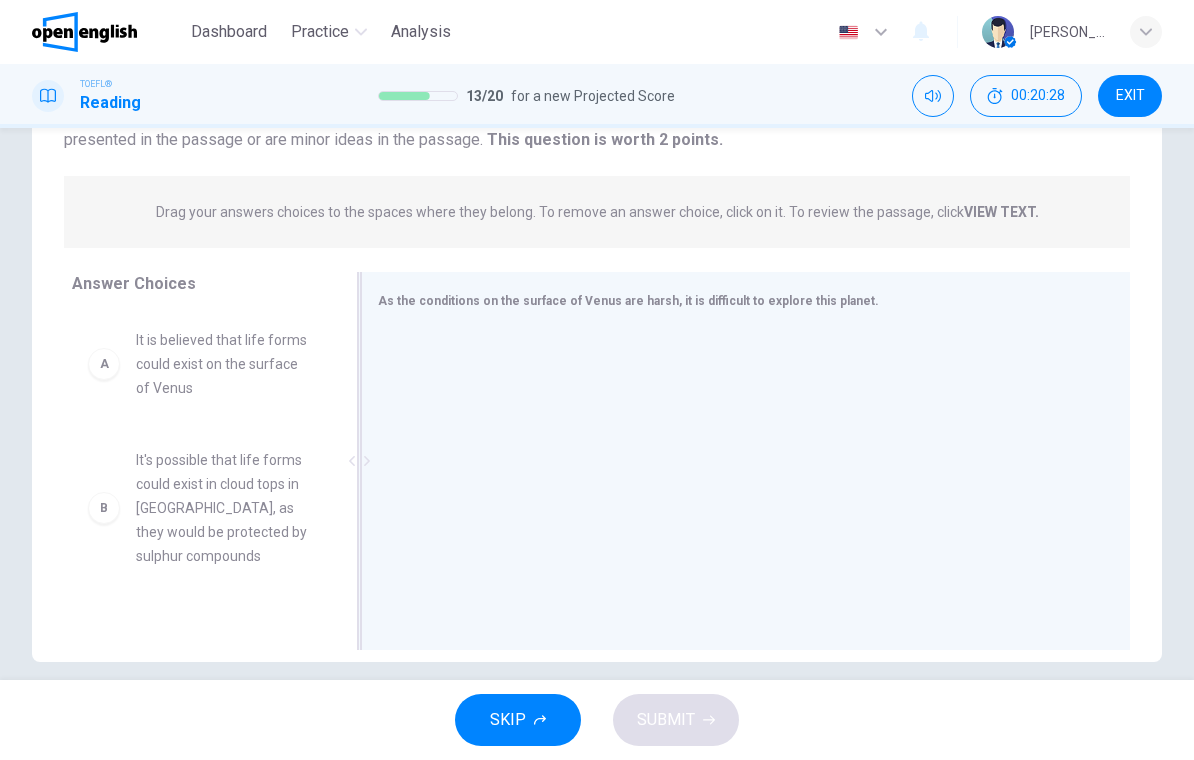 click at bounding box center [738, 463] 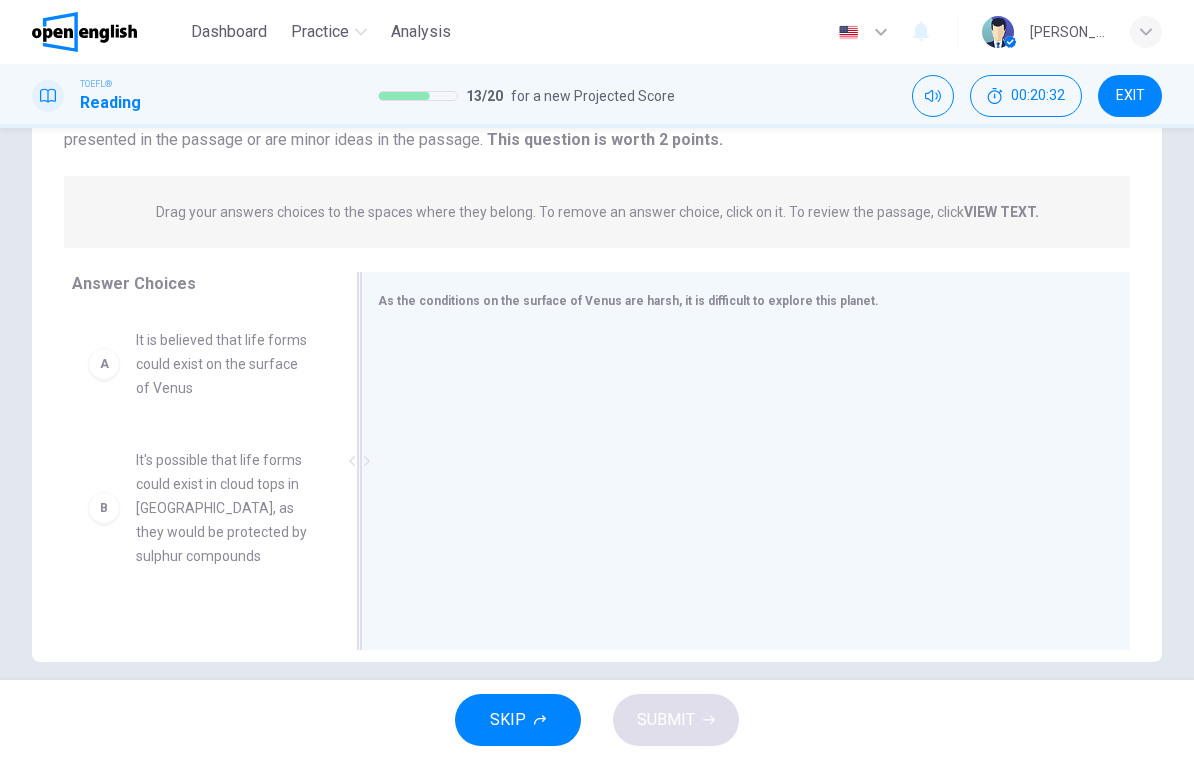 click on "As the conditions on the surface of Venus are harsh, it is difficult to explore this planet." at bounding box center (745, 461) 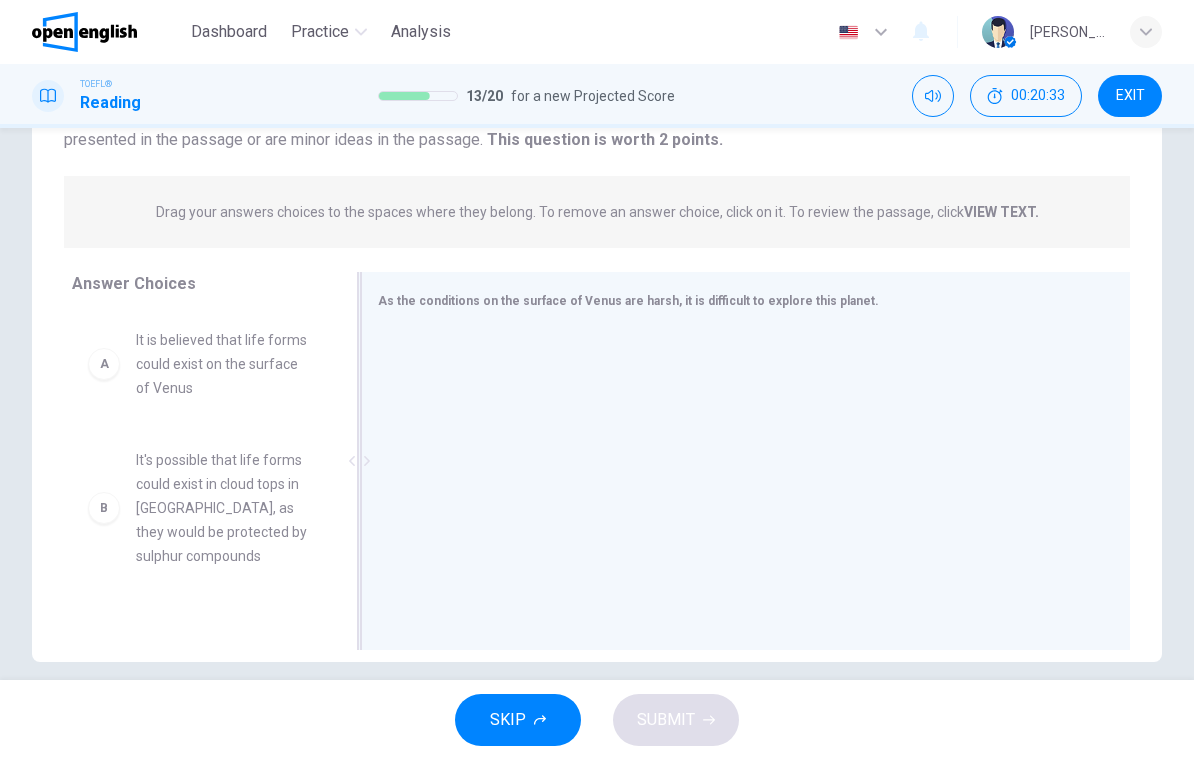 click on "As the conditions on the surface of Venus are harsh, it is difficult to explore this planet." at bounding box center [628, 301] 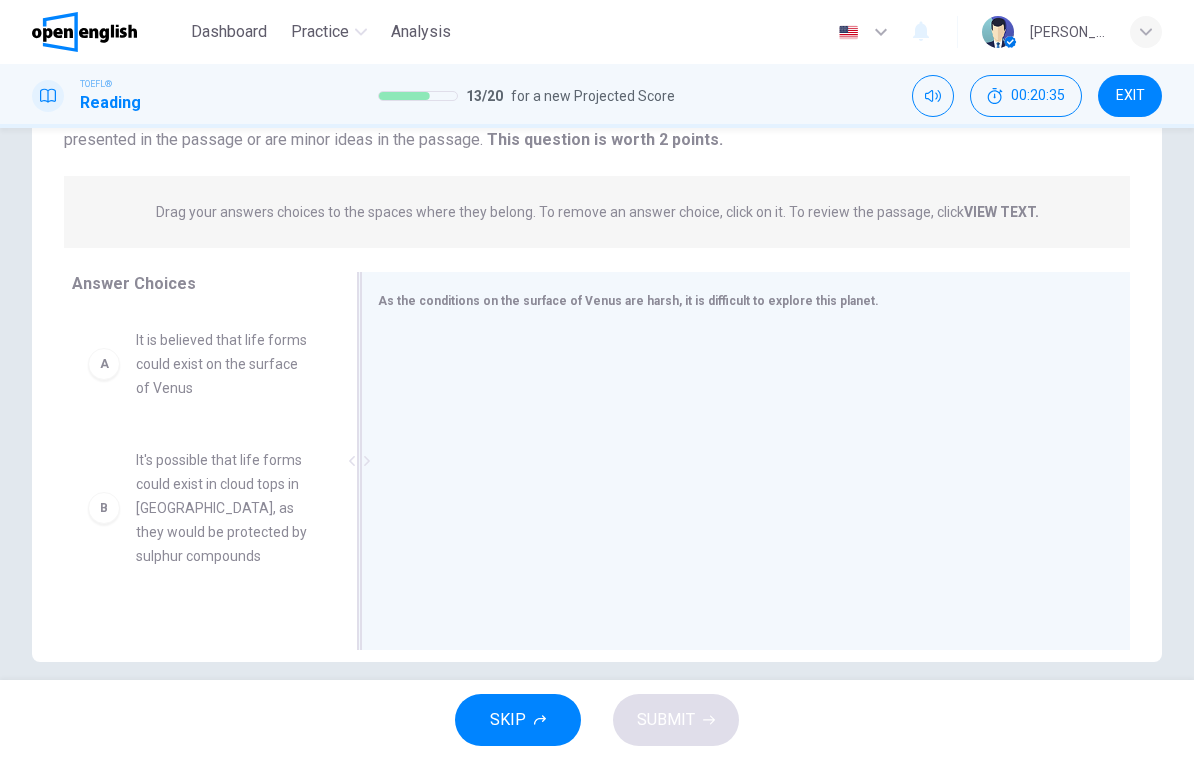 click at bounding box center [738, 463] 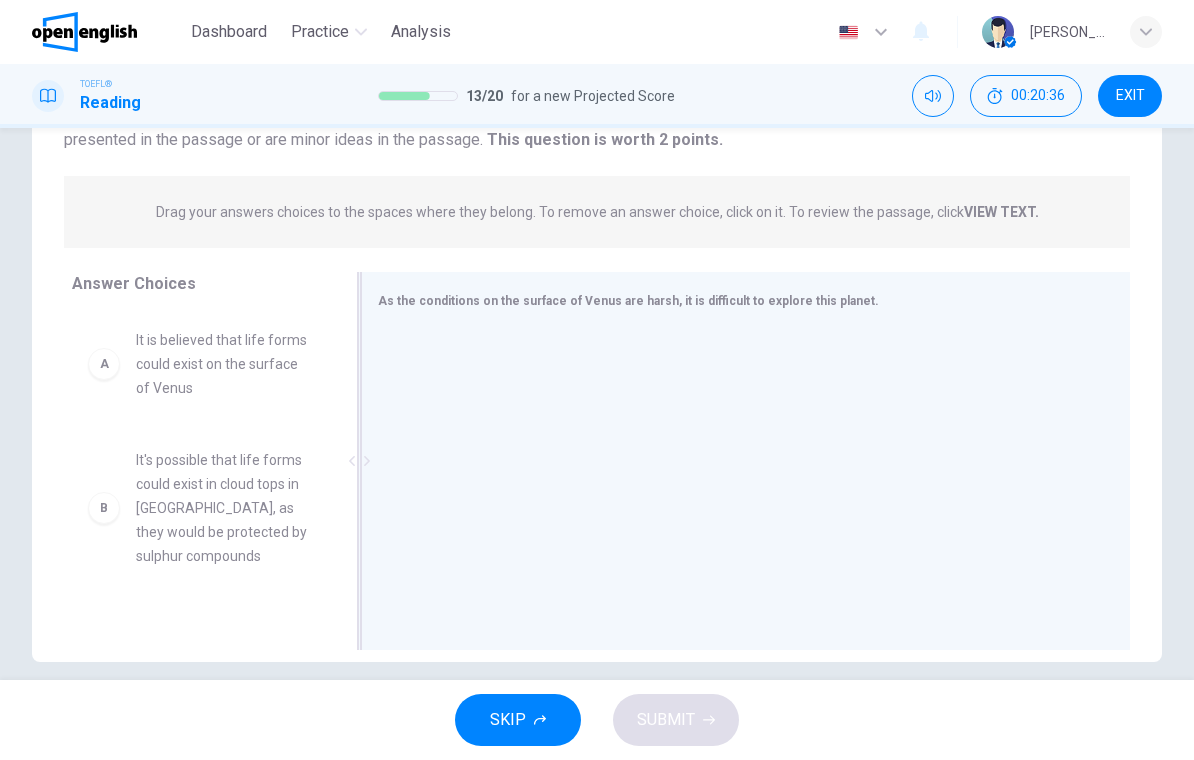 click at bounding box center (738, 463) 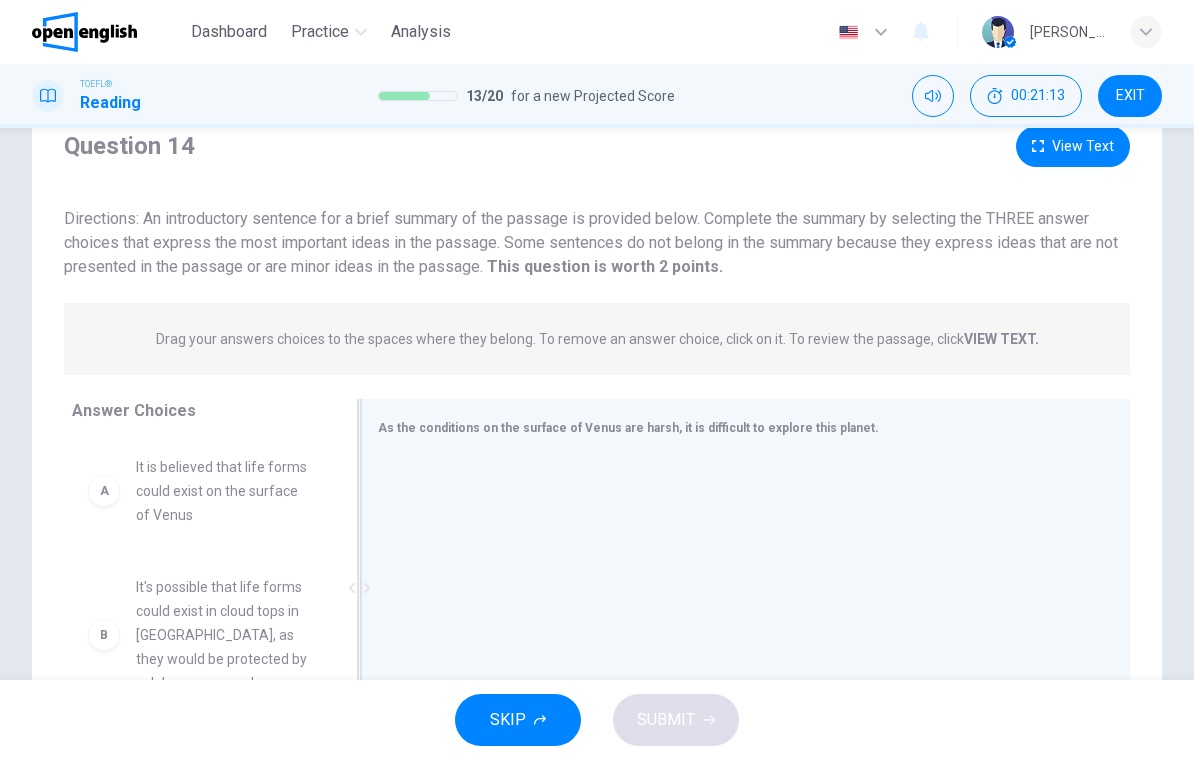 scroll, scrollTop: 77, scrollLeft: 0, axis: vertical 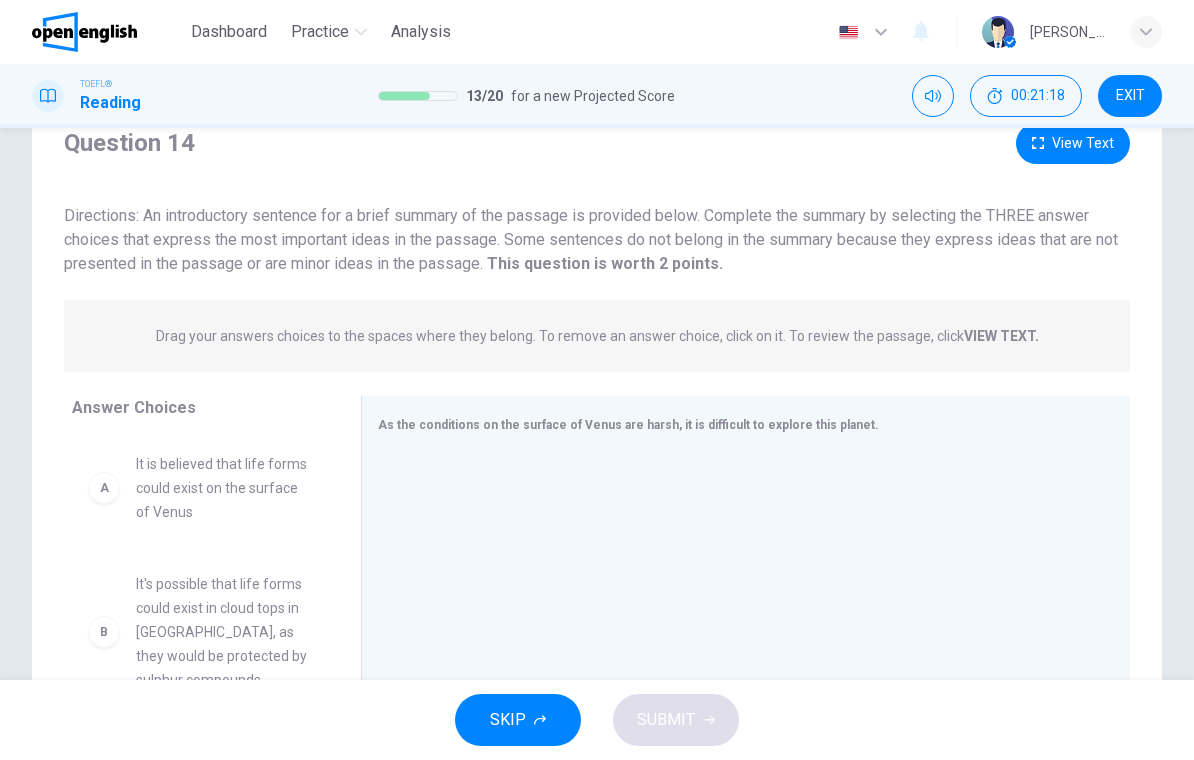 click on "A It is believed that life forms could exist on the surface of Venus" at bounding box center [200, 488] 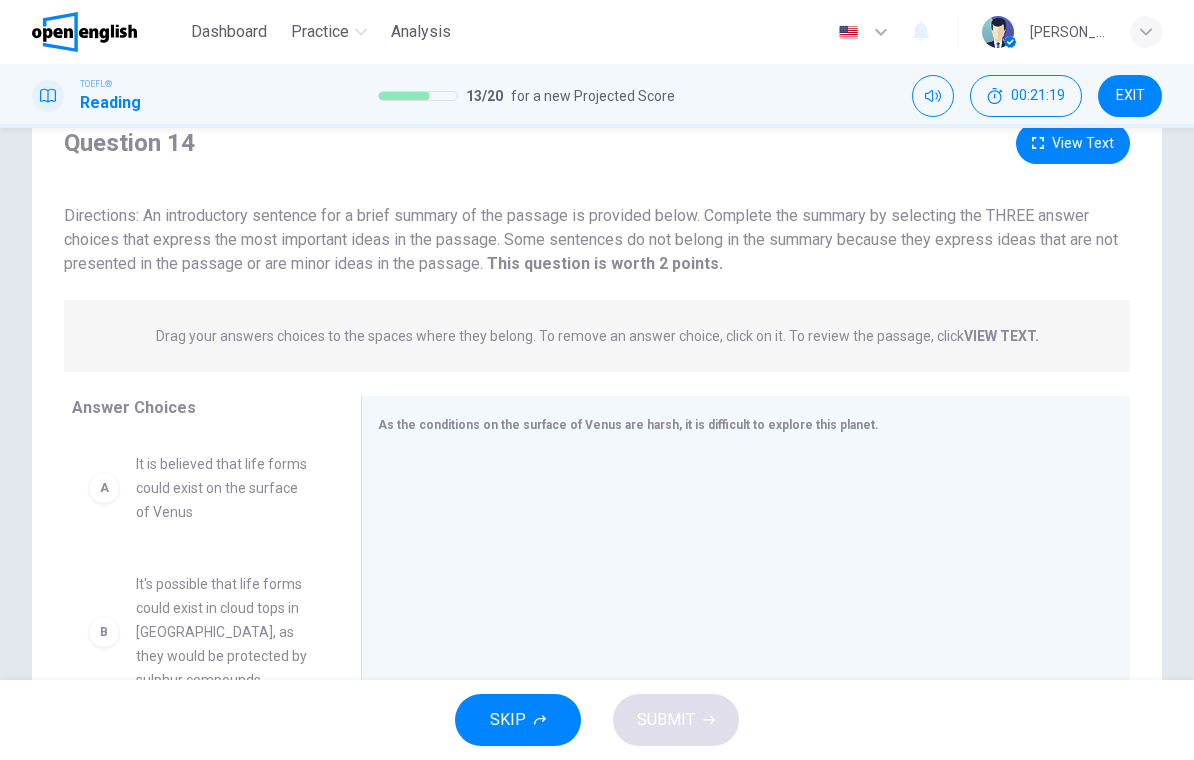 click on "A It is believed that life forms could exist on the surface of Venus B It's possible that life forms could exist in cloud tops in [GEOGRAPHIC_DATA], as they would be protected by sulphur compounds C Bacteria discovered in [GEOGRAPHIC_DATA] may have been transported by solar winds to Earth from Venus D It's been proposed by scientists that a solar wind transported the bacteria to Earth from [GEOGRAPHIC_DATA] E Due to the harsh conditions on Venus, it's impossible that life forms could exist on this planet F It was proven that bacteria from [GEOGRAPHIC_DATA] was transported to the upper atmosphere of Earth" at bounding box center [200, 590] 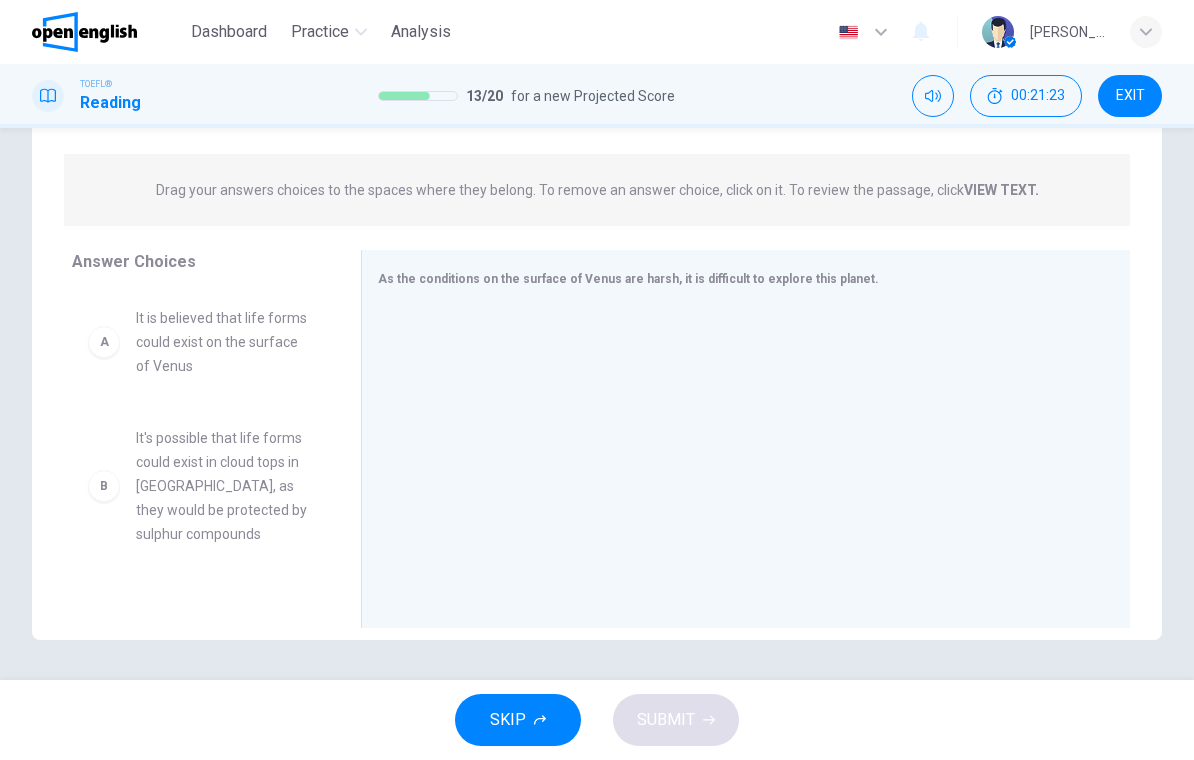 scroll, scrollTop: 223, scrollLeft: 0, axis: vertical 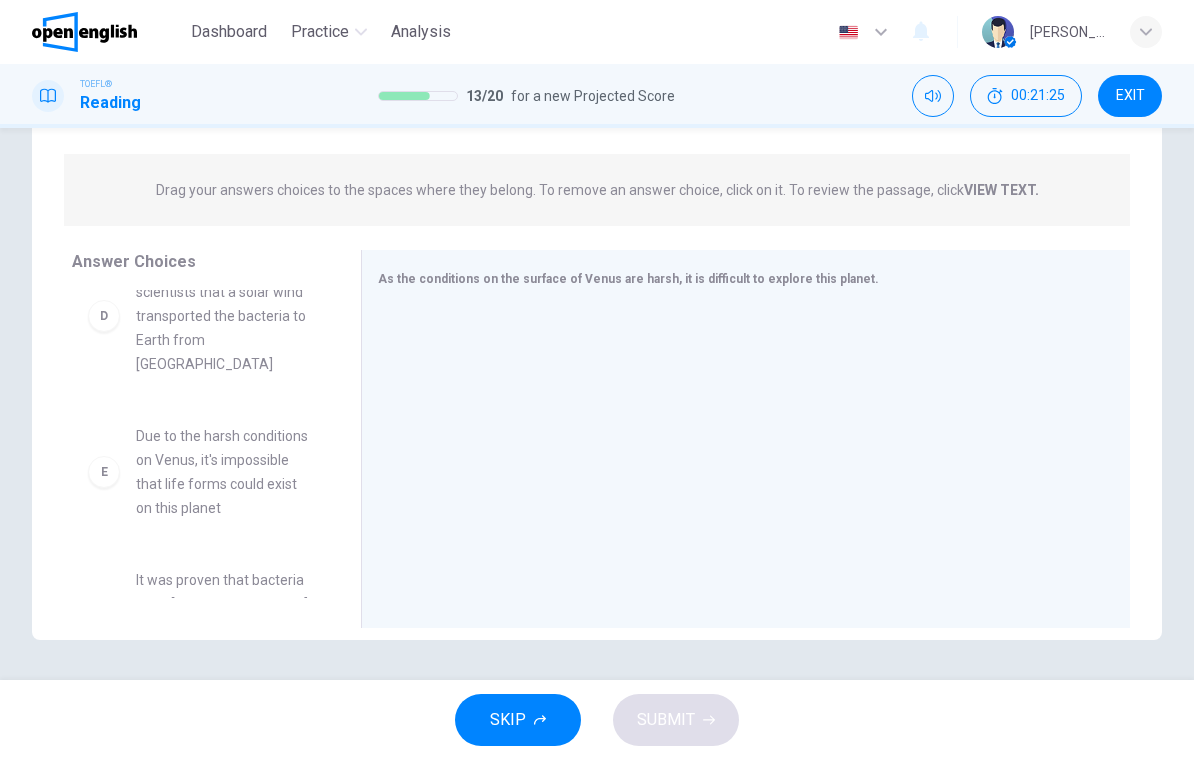 click on "E" at bounding box center [104, 472] 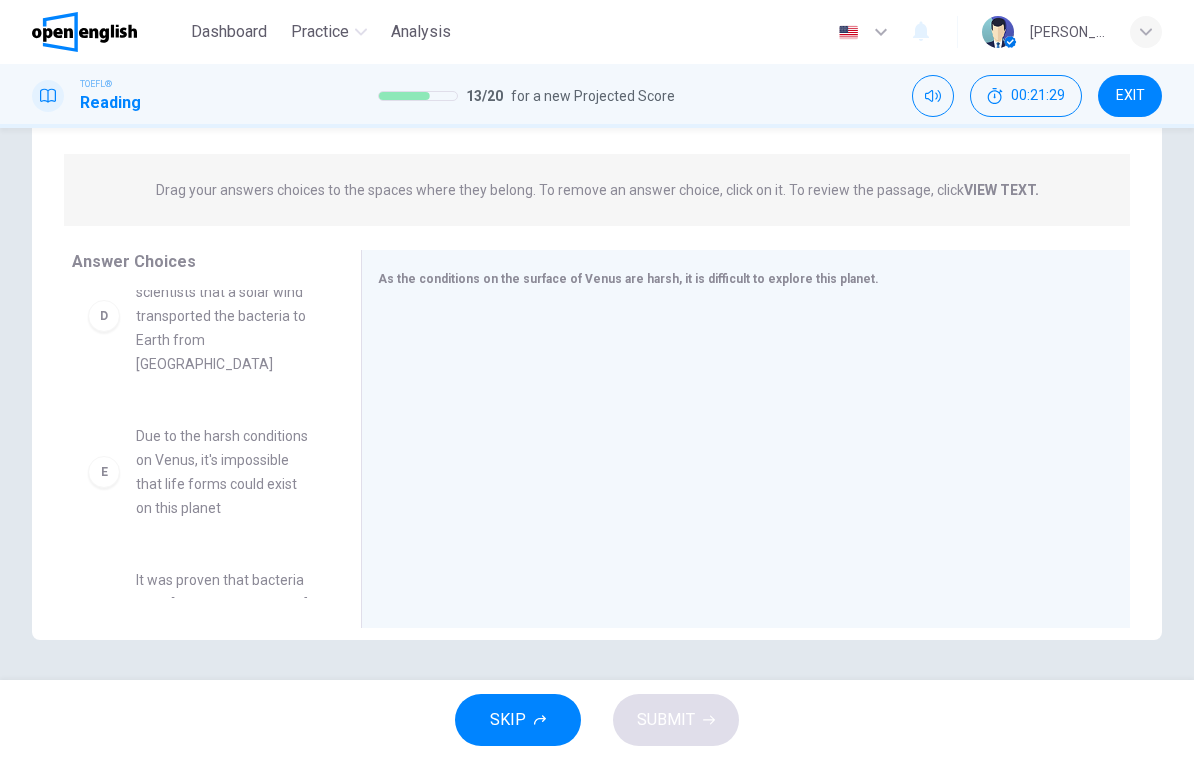 click 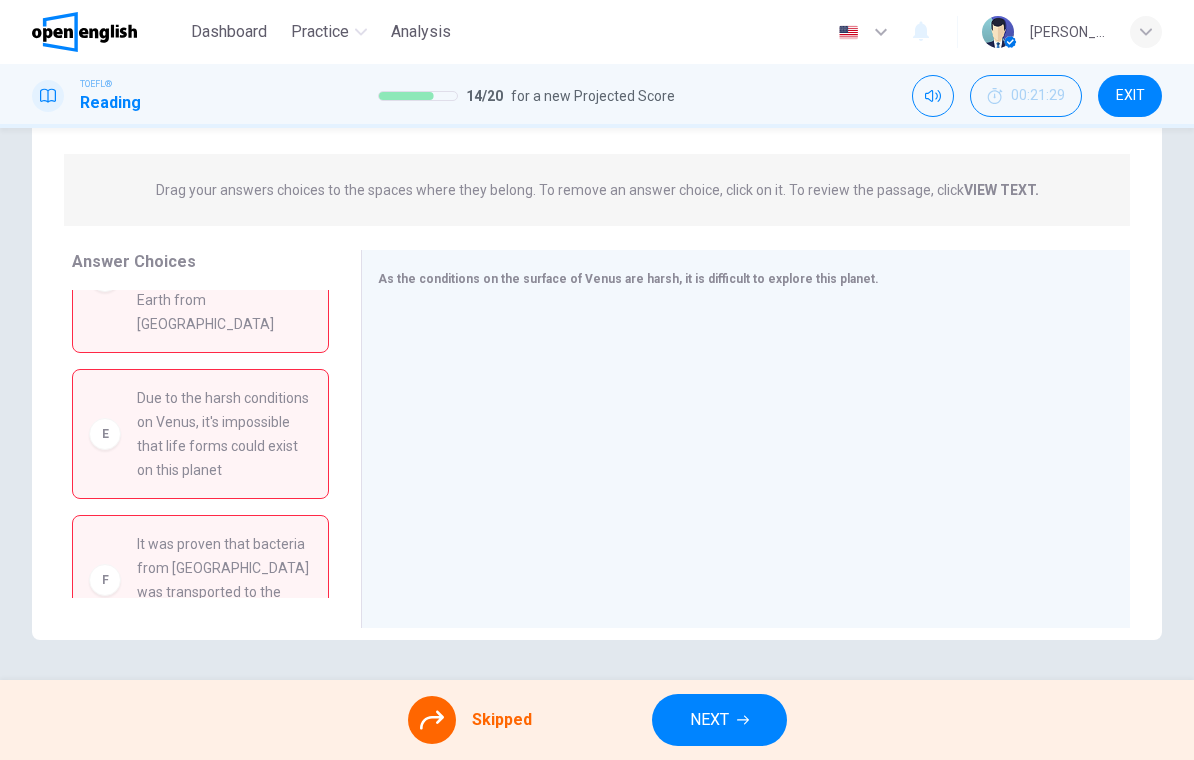 scroll, scrollTop: 552, scrollLeft: 0, axis: vertical 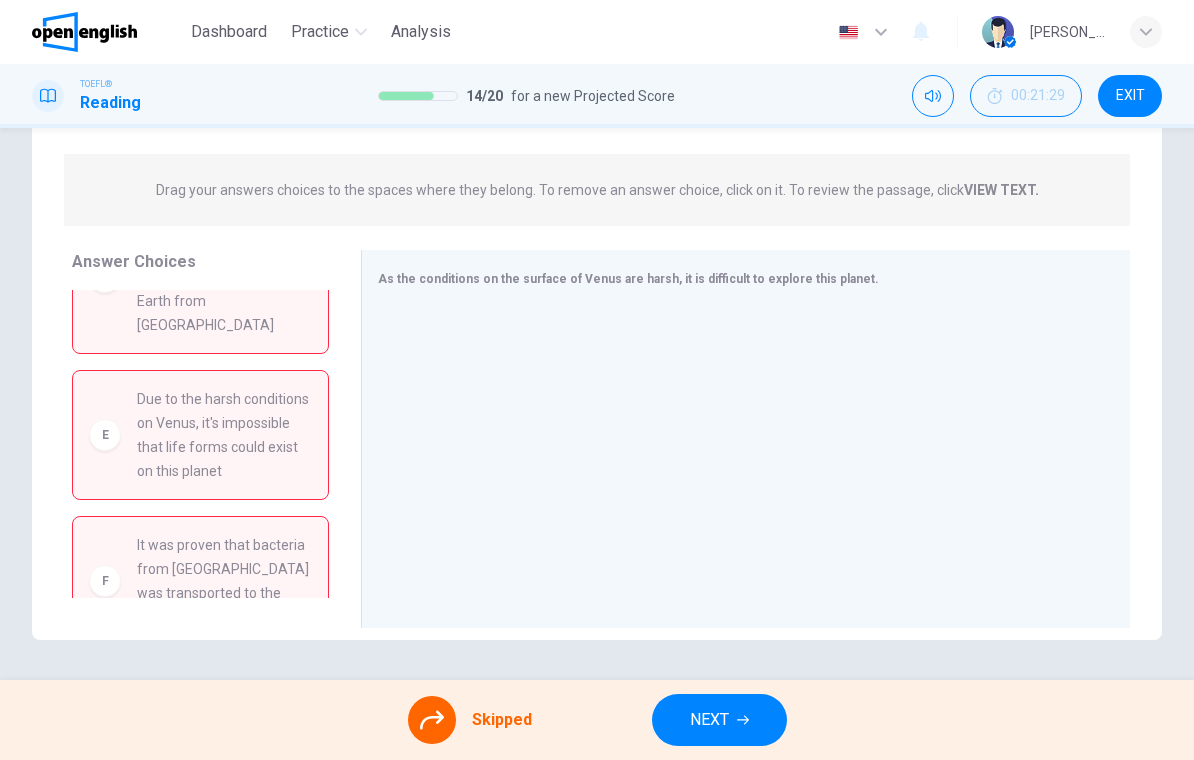 click on "F It was proven that bacteria from [GEOGRAPHIC_DATA] was transported to the upper atmosphere of Earth" at bounding box center [200, 581] 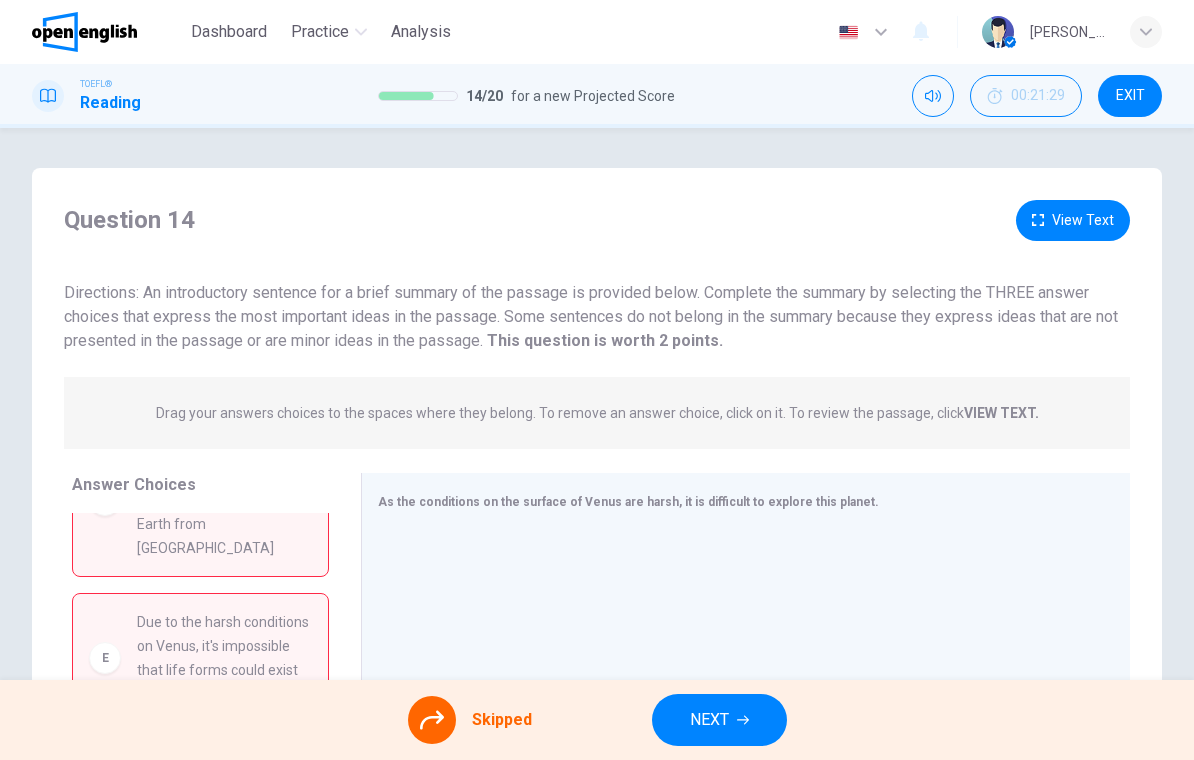 scroll, scrollTop: 0, scrollLeft: 0, axis: both 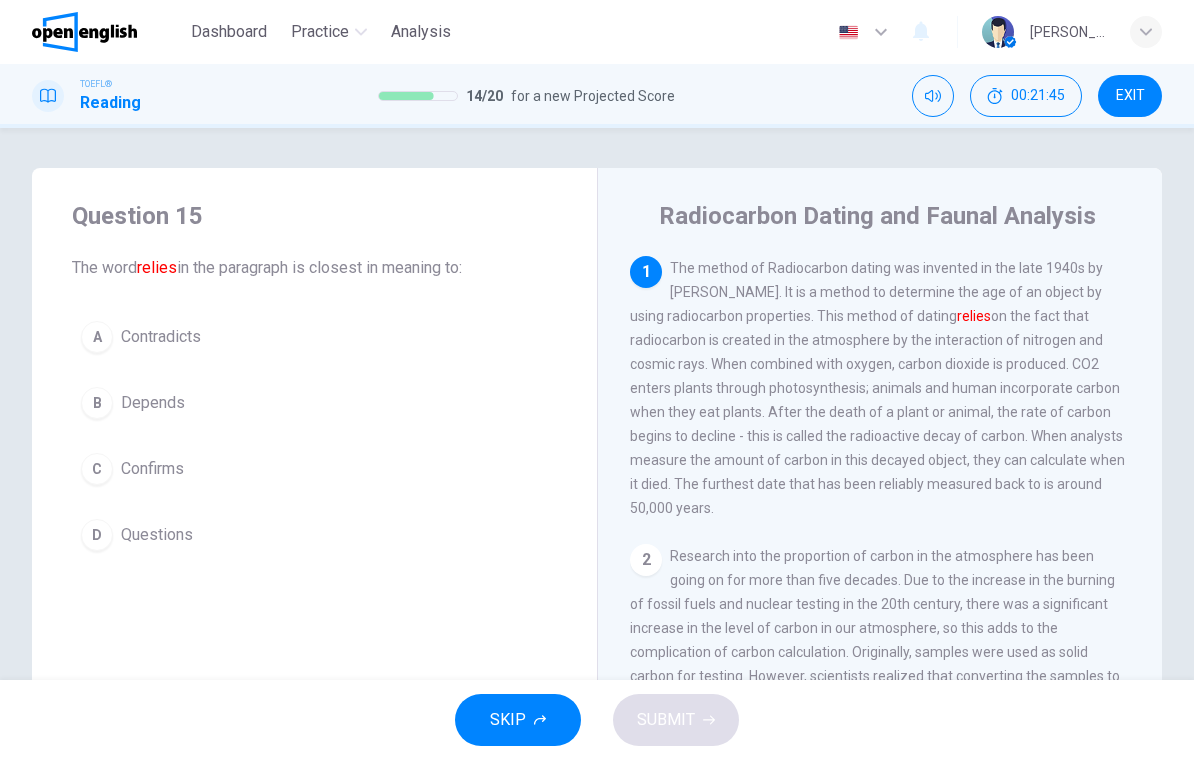 click on "Depends" at bounding box center [153, 403] 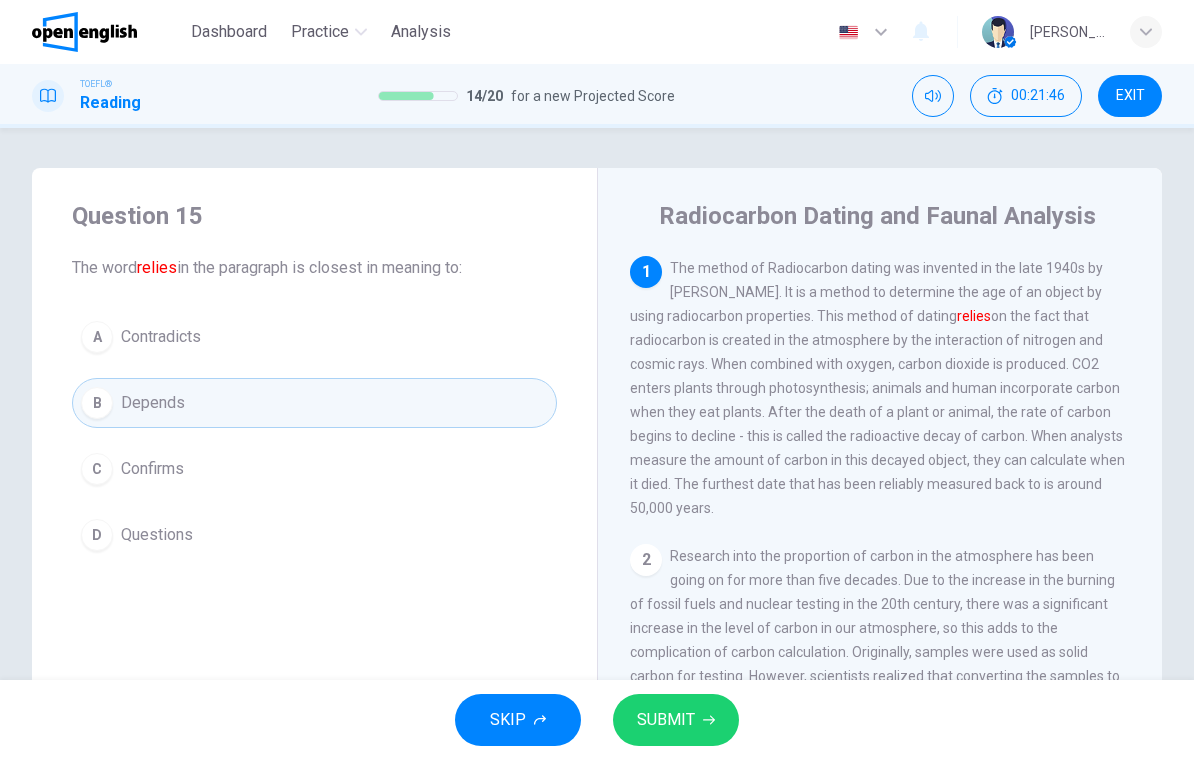 click on "SUBMIT" at bounding box center [666, 720] 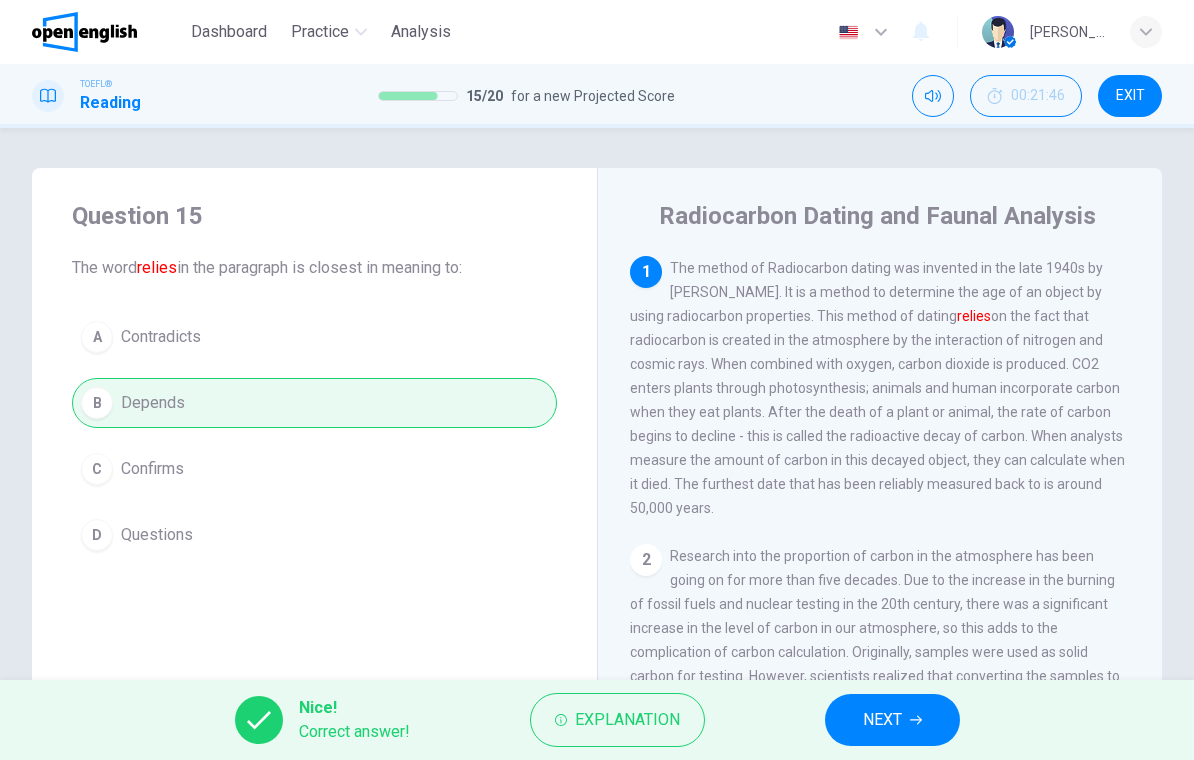 click on "NEXT" at bounding box center (882, 720) 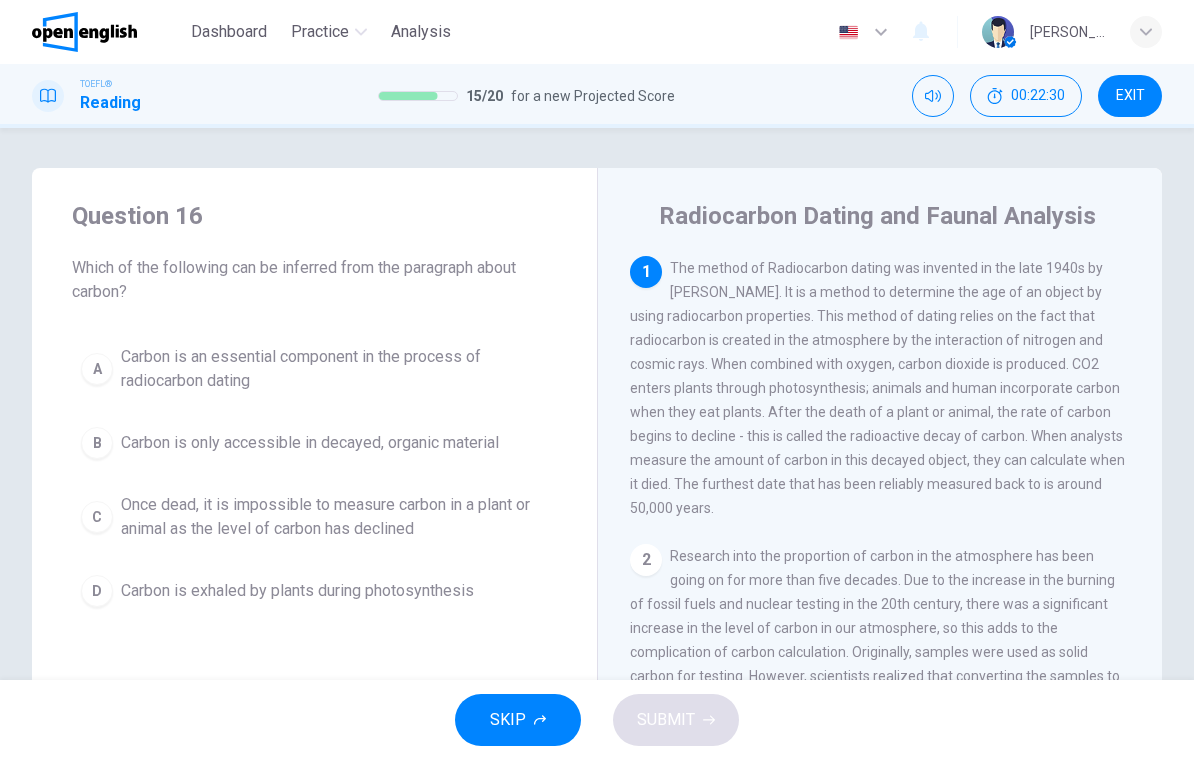 click on "EXIT" at bounding box center [1130, 96] 